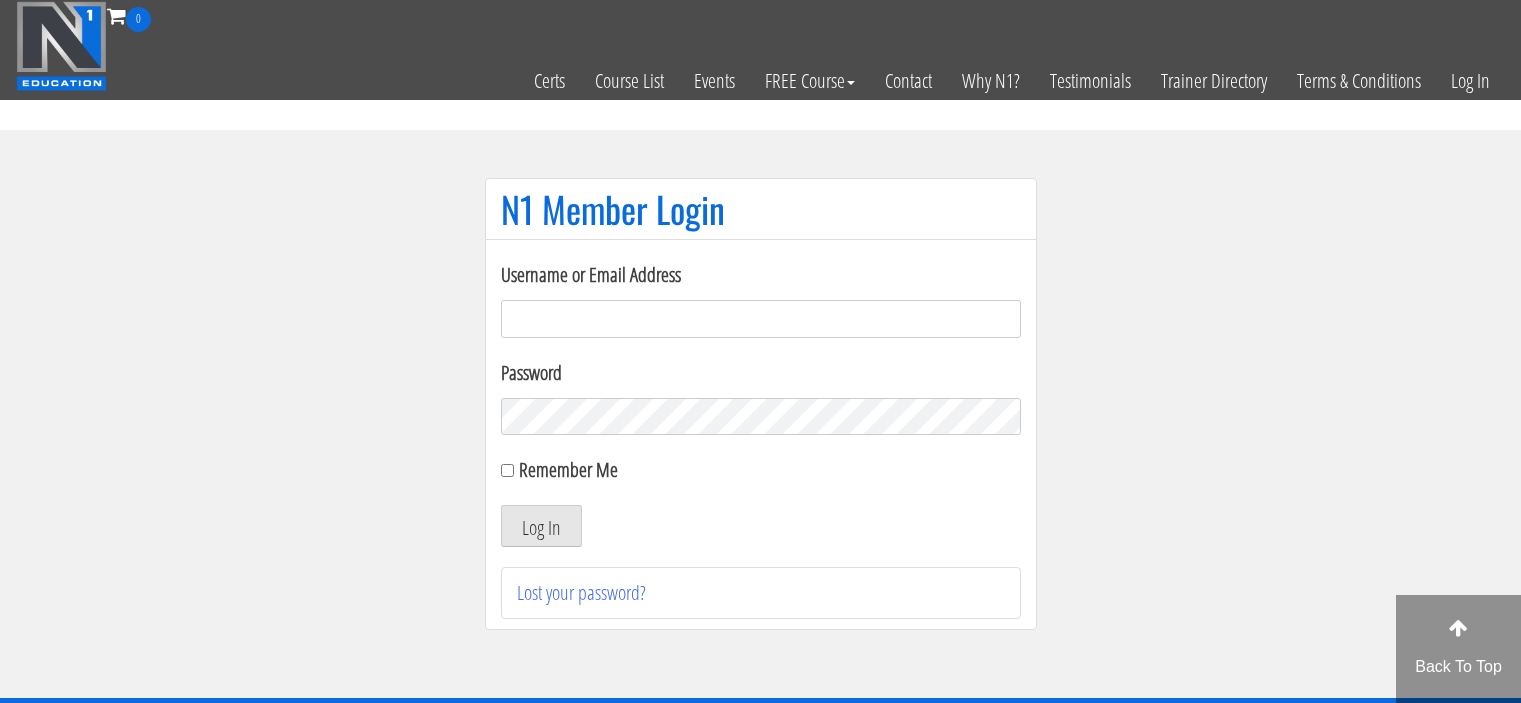 scroll, scrollTop: 0, scrollLeft: 0, axis: both 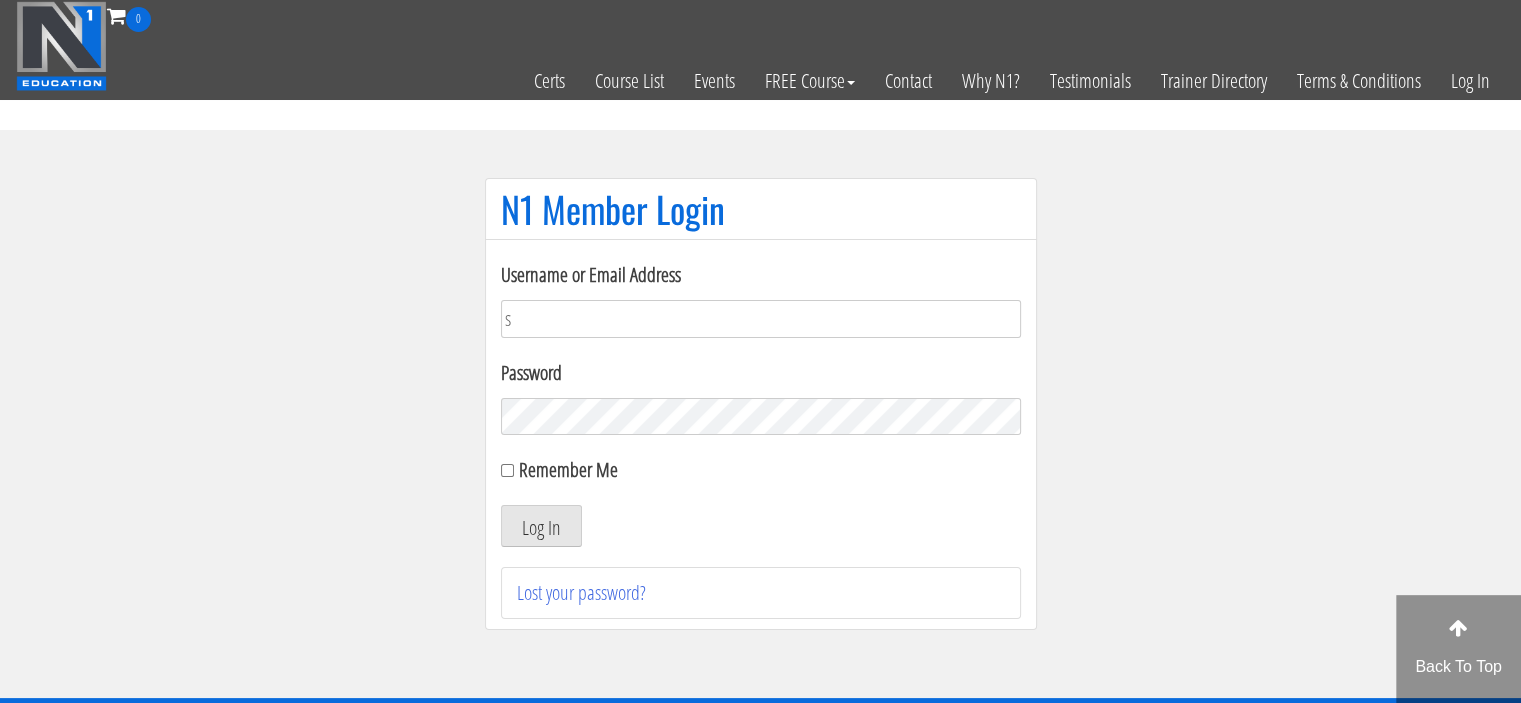 type on "[USERNAME]@[DOMAIN]" 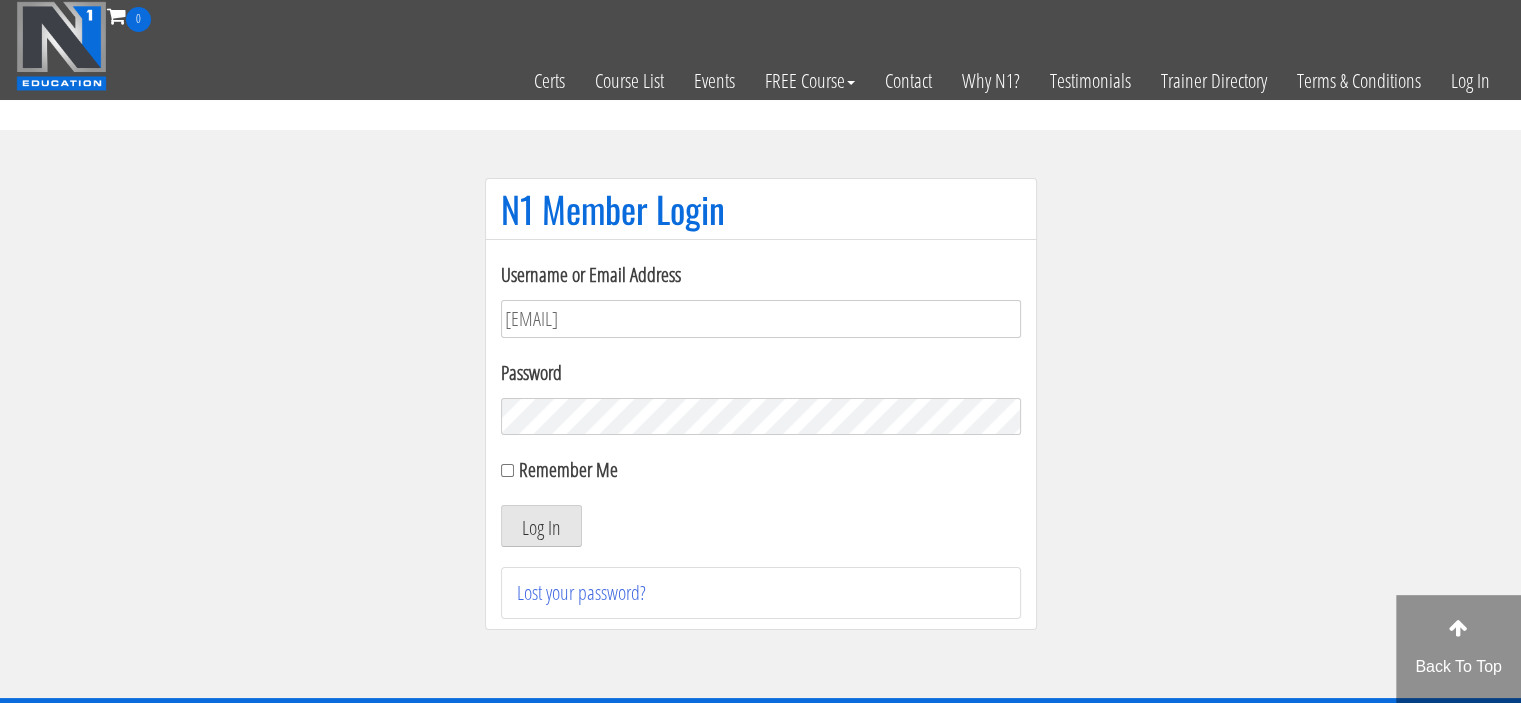 click on "Username or Email Address
stijnnijboer@gmail.com
Password
Remember Me
Log In" at bounding box center (761, 404) 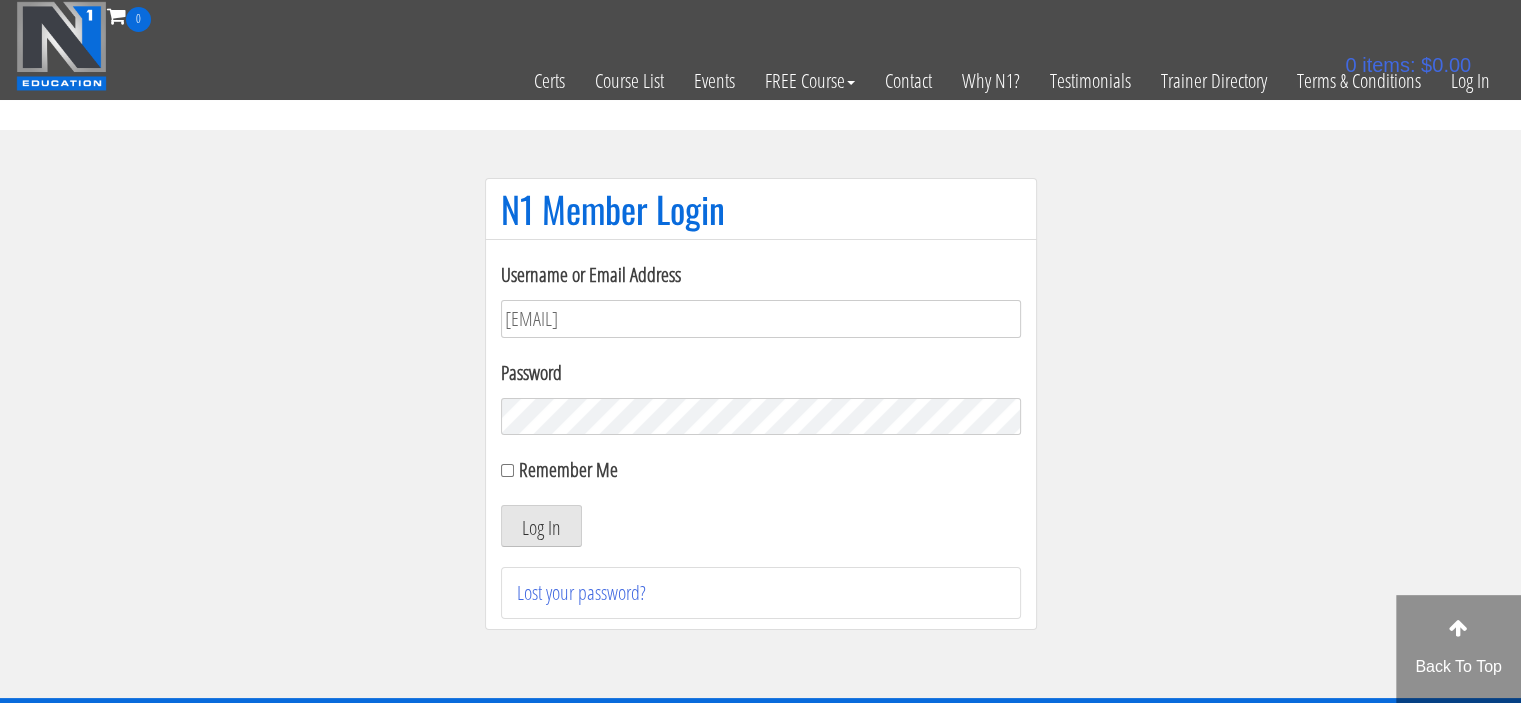 click on "Log In" at bounding box center (541, 526) 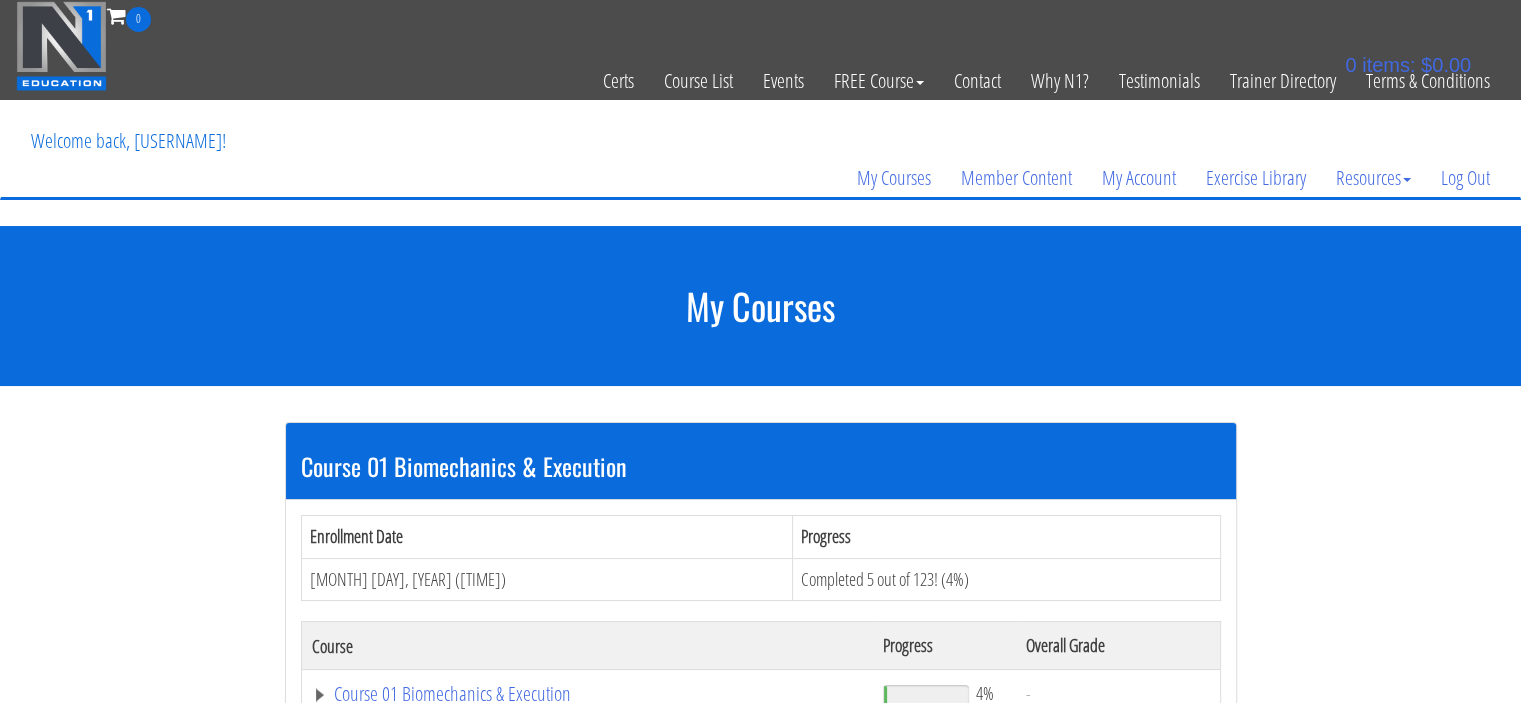 scroll, scrollTop: 192, scrollLeft: 0, axis: vertical 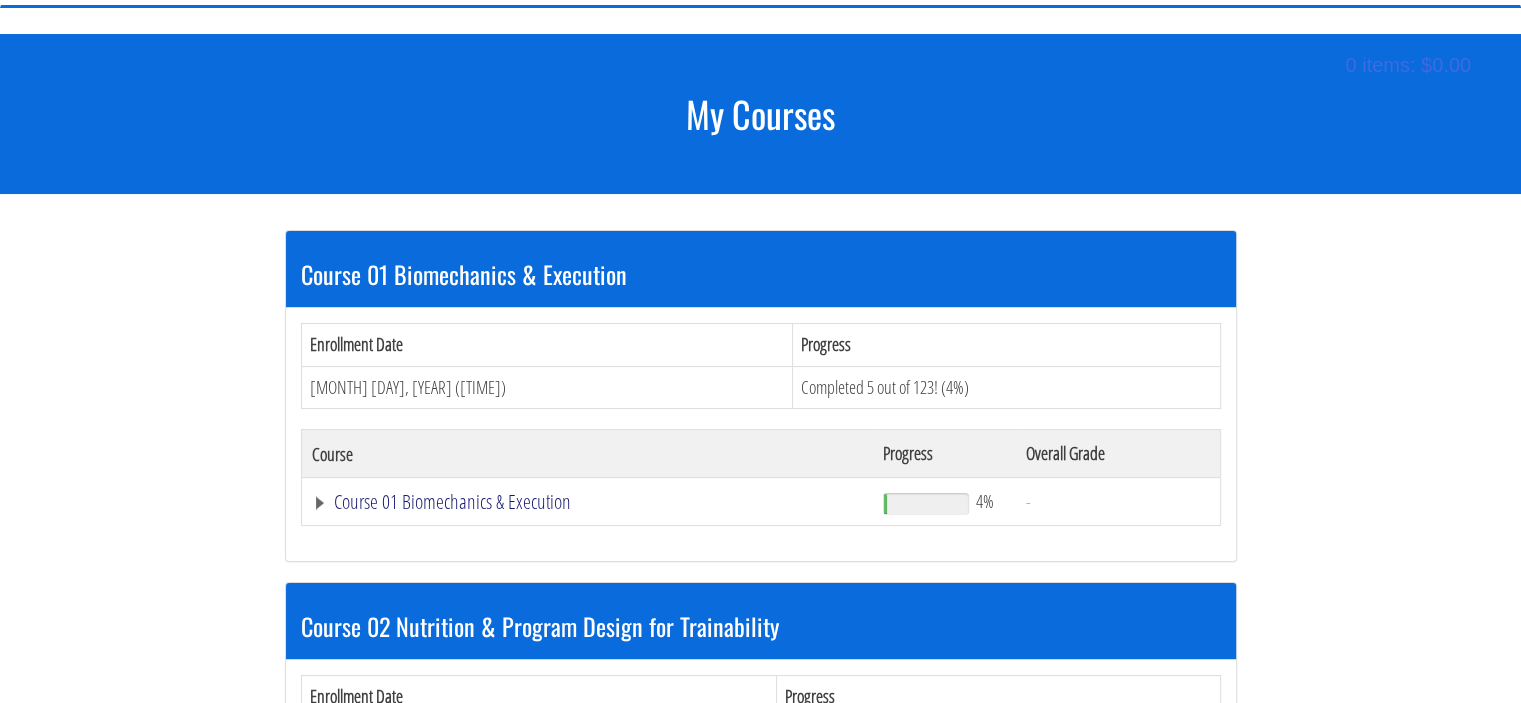 click on "Course 01 Biomechanics & Execution" at bounding box center (588, 502) 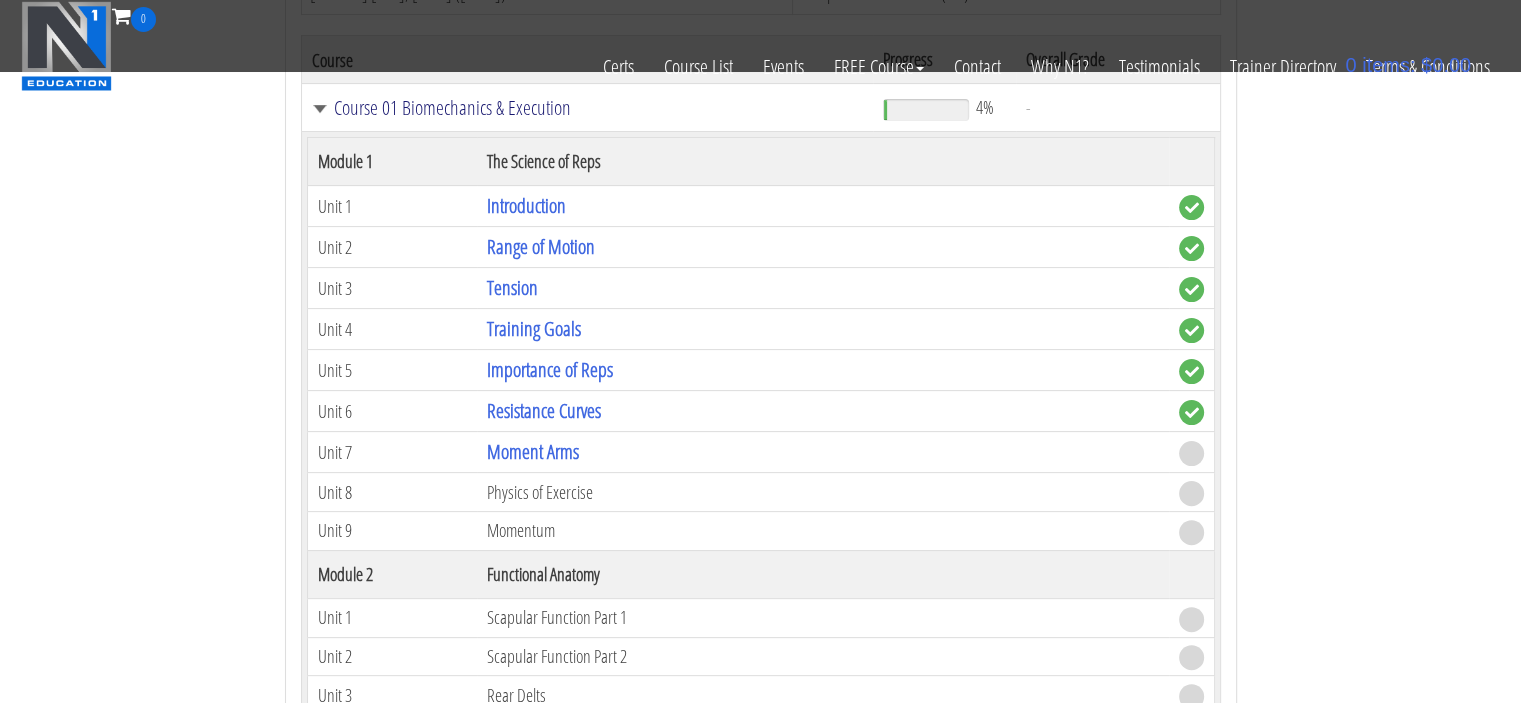 scroll, scrollTop: 463, scrollLeft: 0, axis: vertical 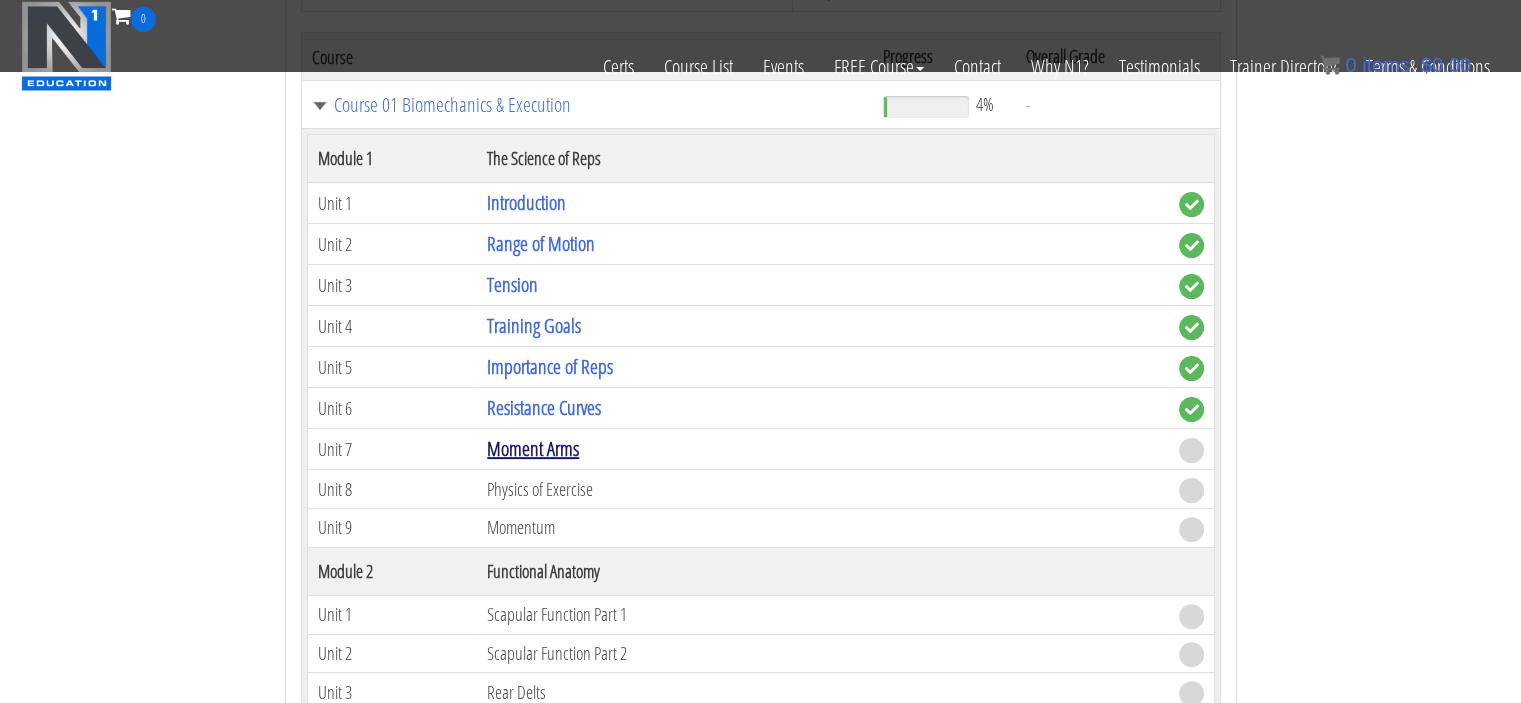 click on "Moment Arms" at bounding box center (533, 448) 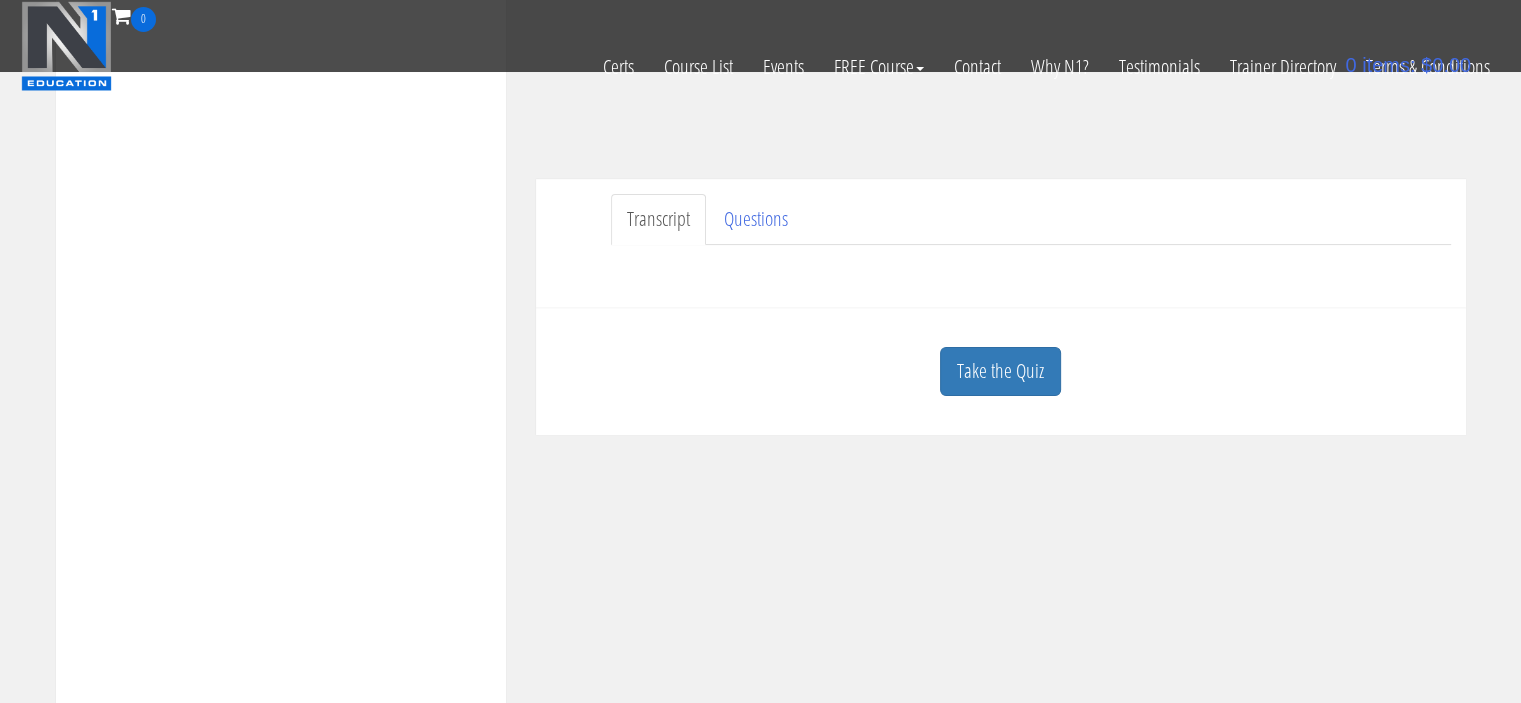 scroll, scrollTop: 484, scrollLeft: 0, axis: vertical 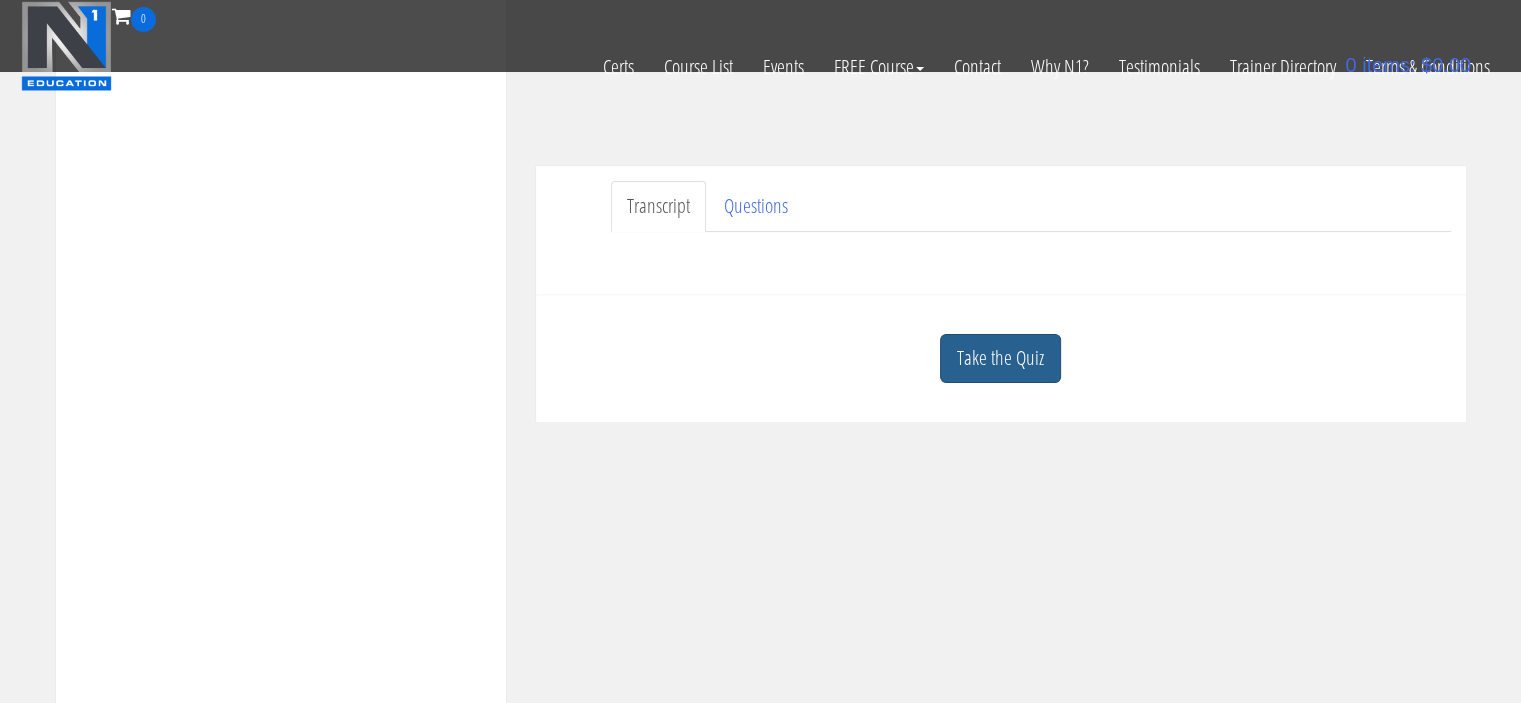 click on "Take the Quiz" at bounding box center [1000, 358] 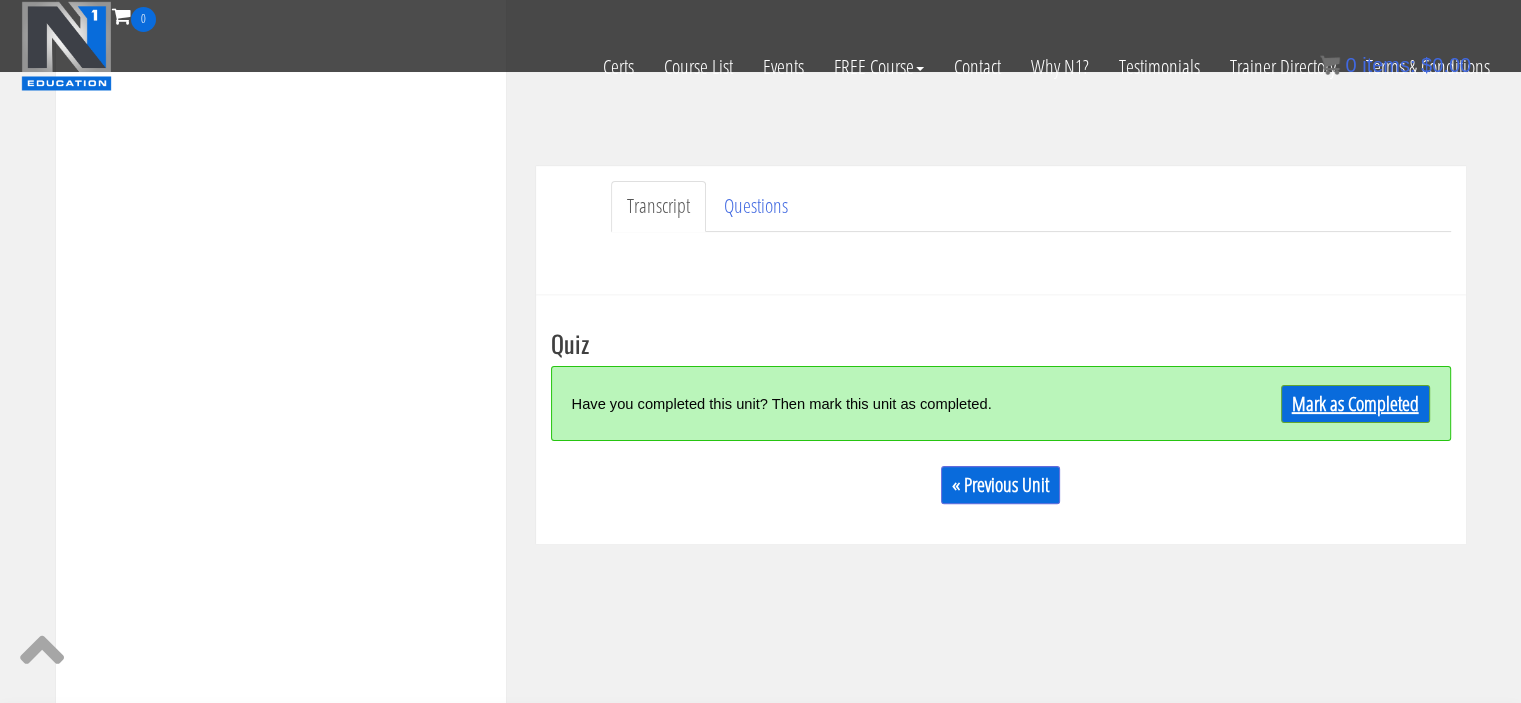 click on "Mark as Completed" at bounding box center [1355, 404] 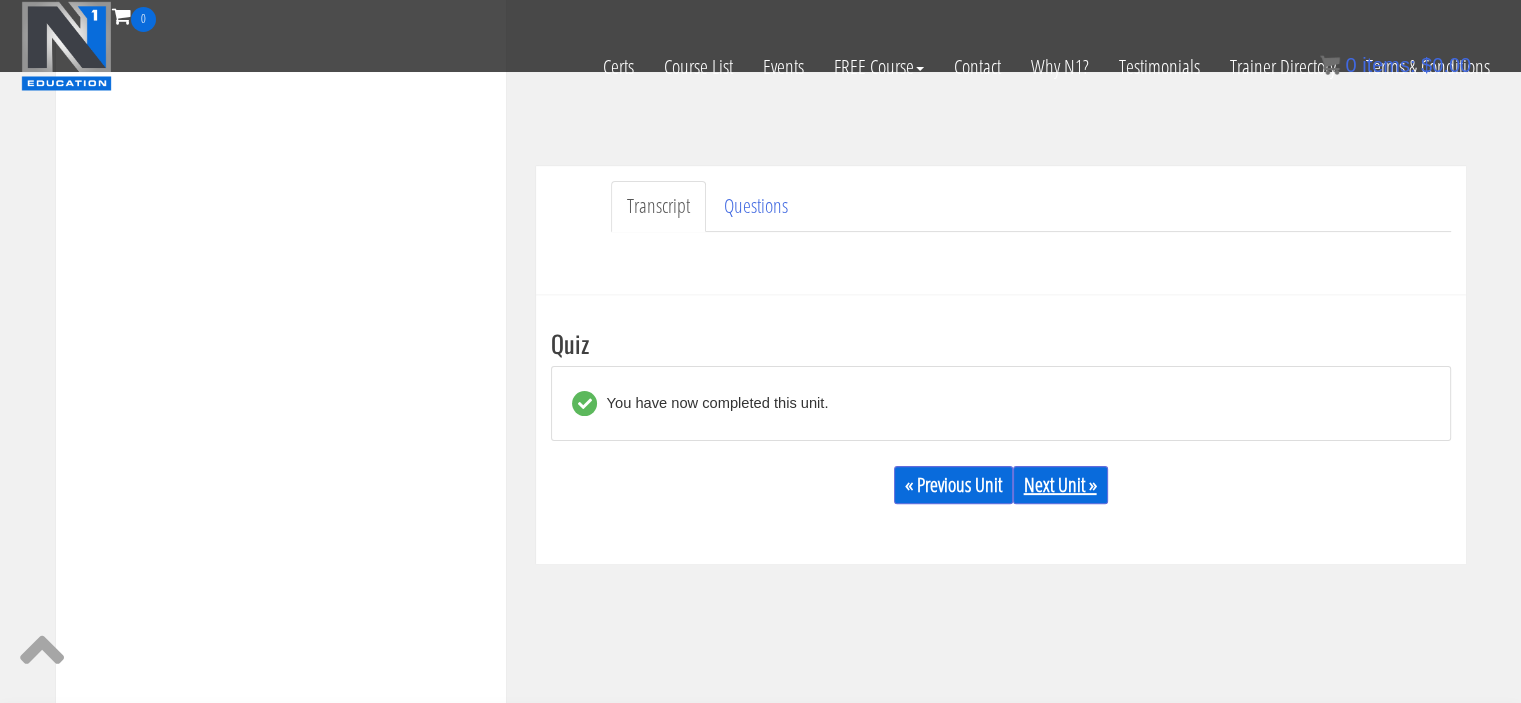 click on "Next Unit »" at bounding box center [1060, 485] 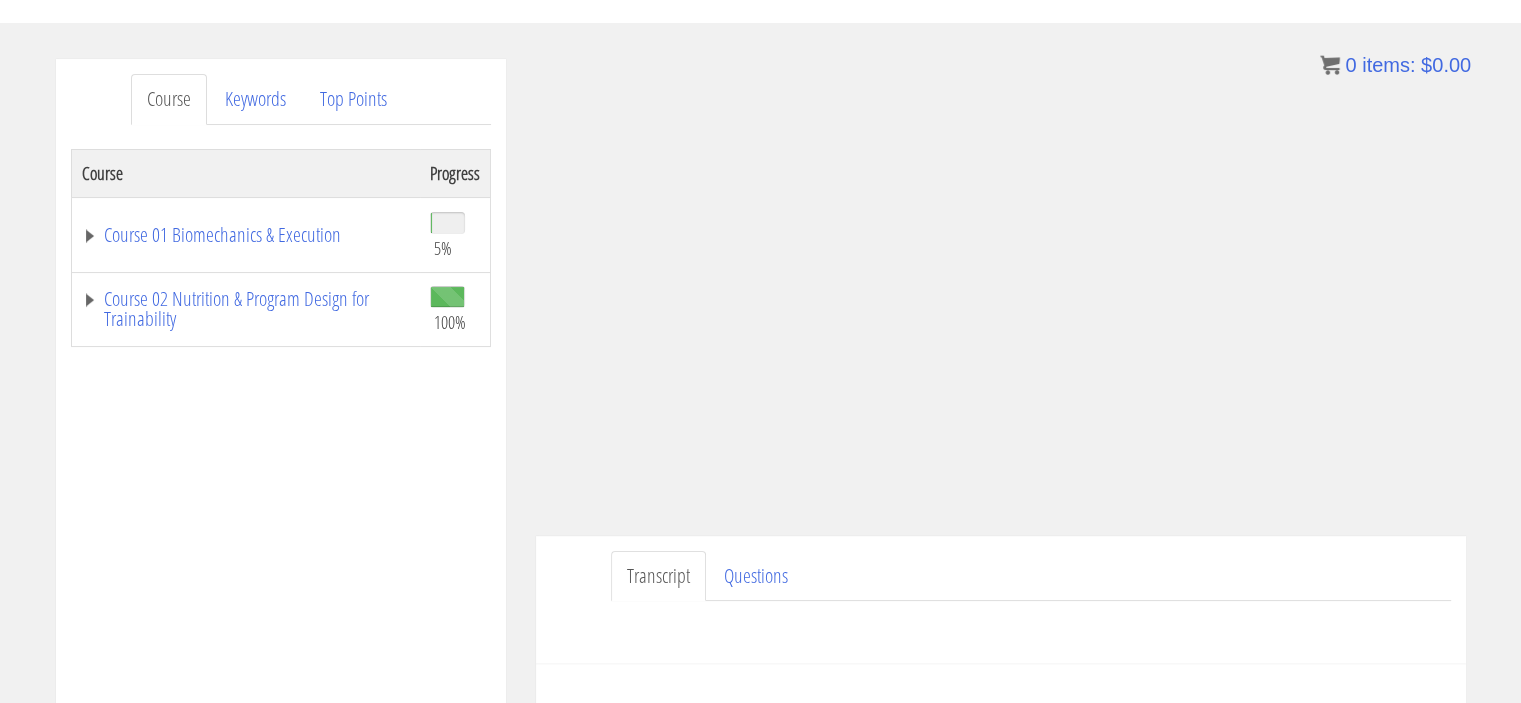 scroll, scrollTop: 396, scrollLeft: 0, axis: vertical 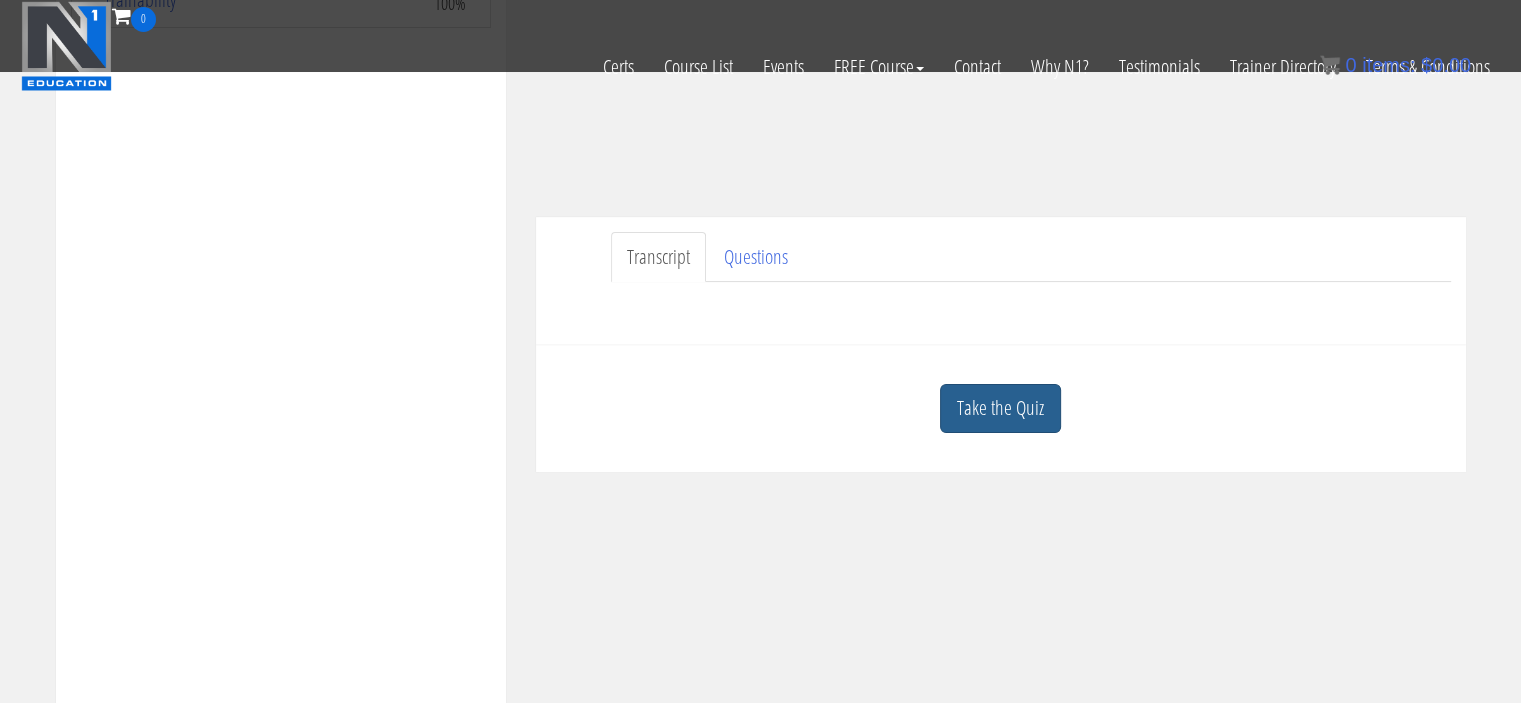 click on "Take the Quiz" at bounding box center (1000, 408) 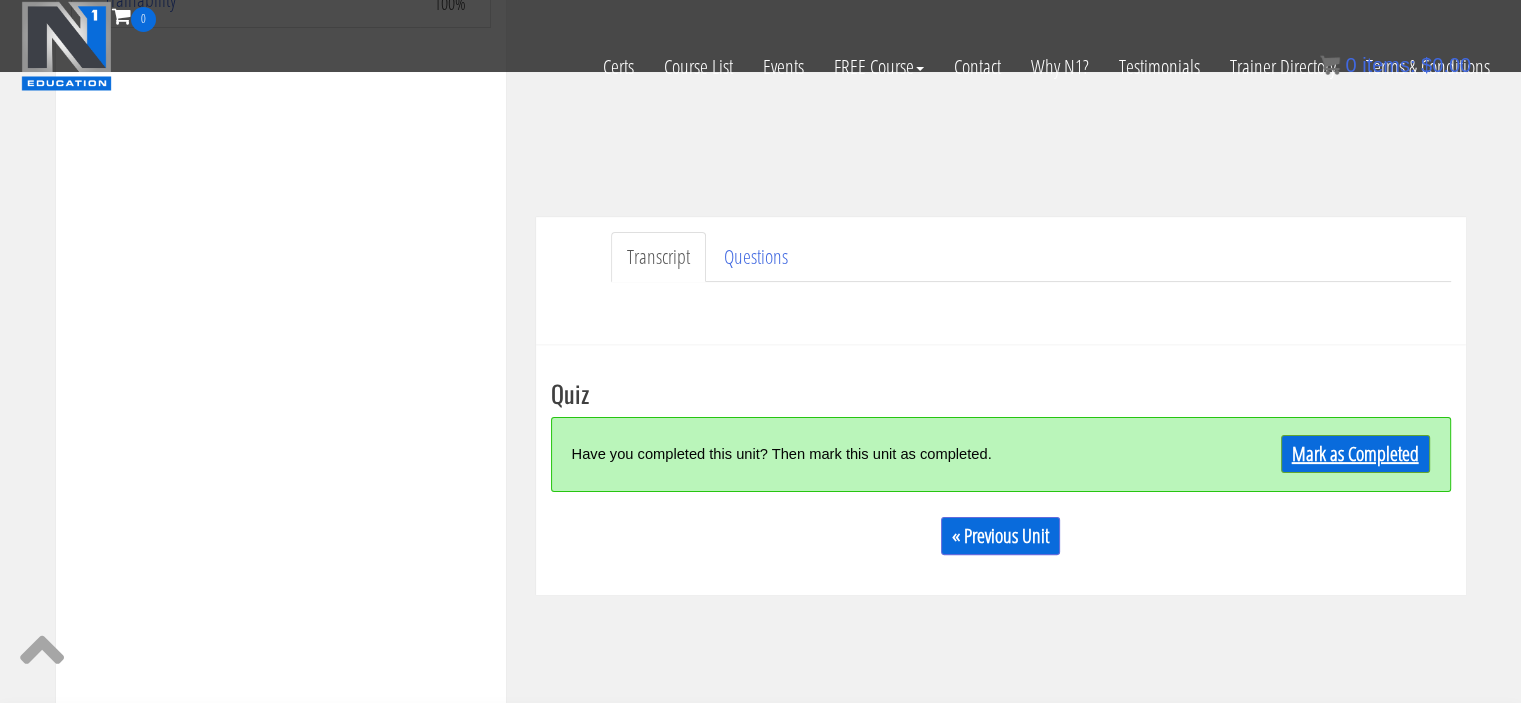 click on "Mark as Completed" at bounding box center (1355, 454) 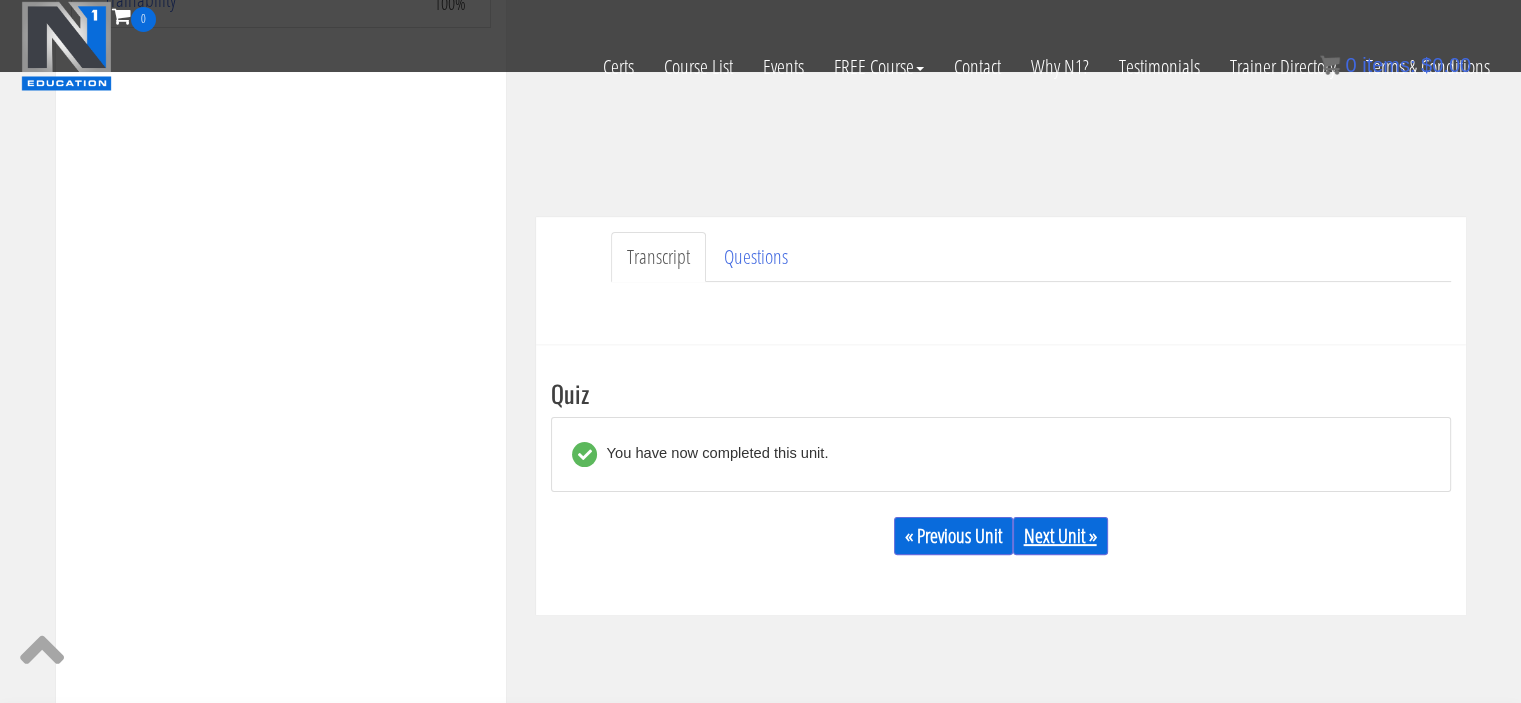 click on "Next Unit »" at bounding box center (1060, 536) 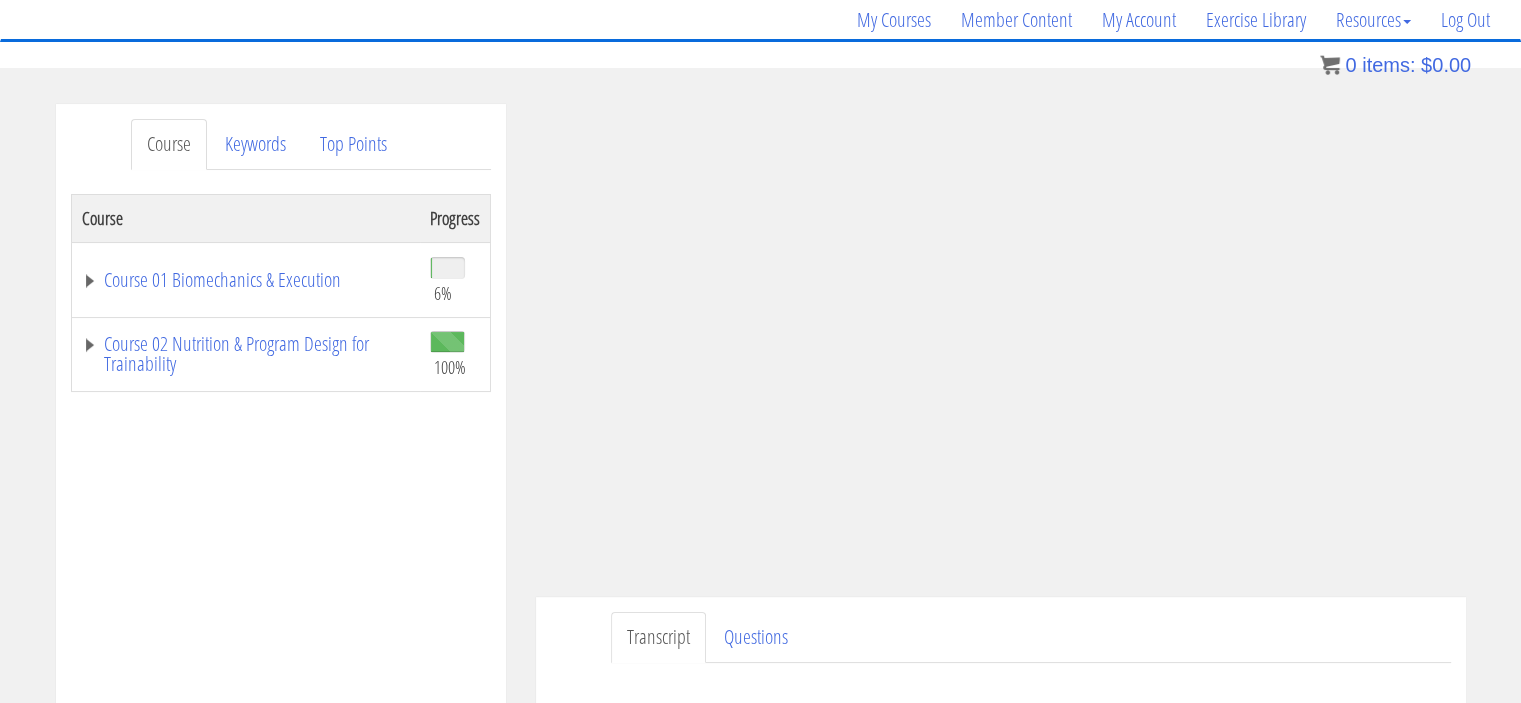 scroll, scrollTop: 332, scrollLeft: 0, axis: vertical 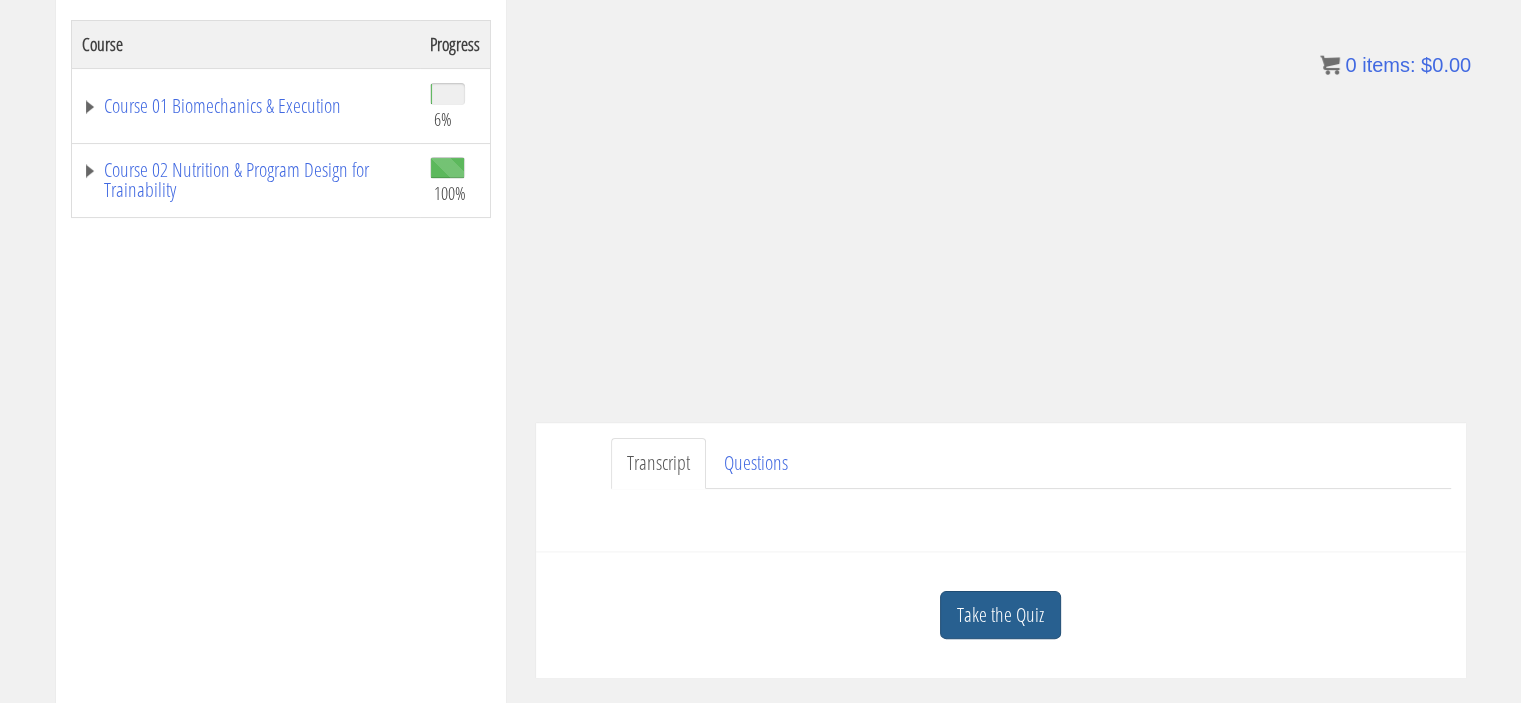 click on "Take the Quiz" at bounding box center [1000, 615] 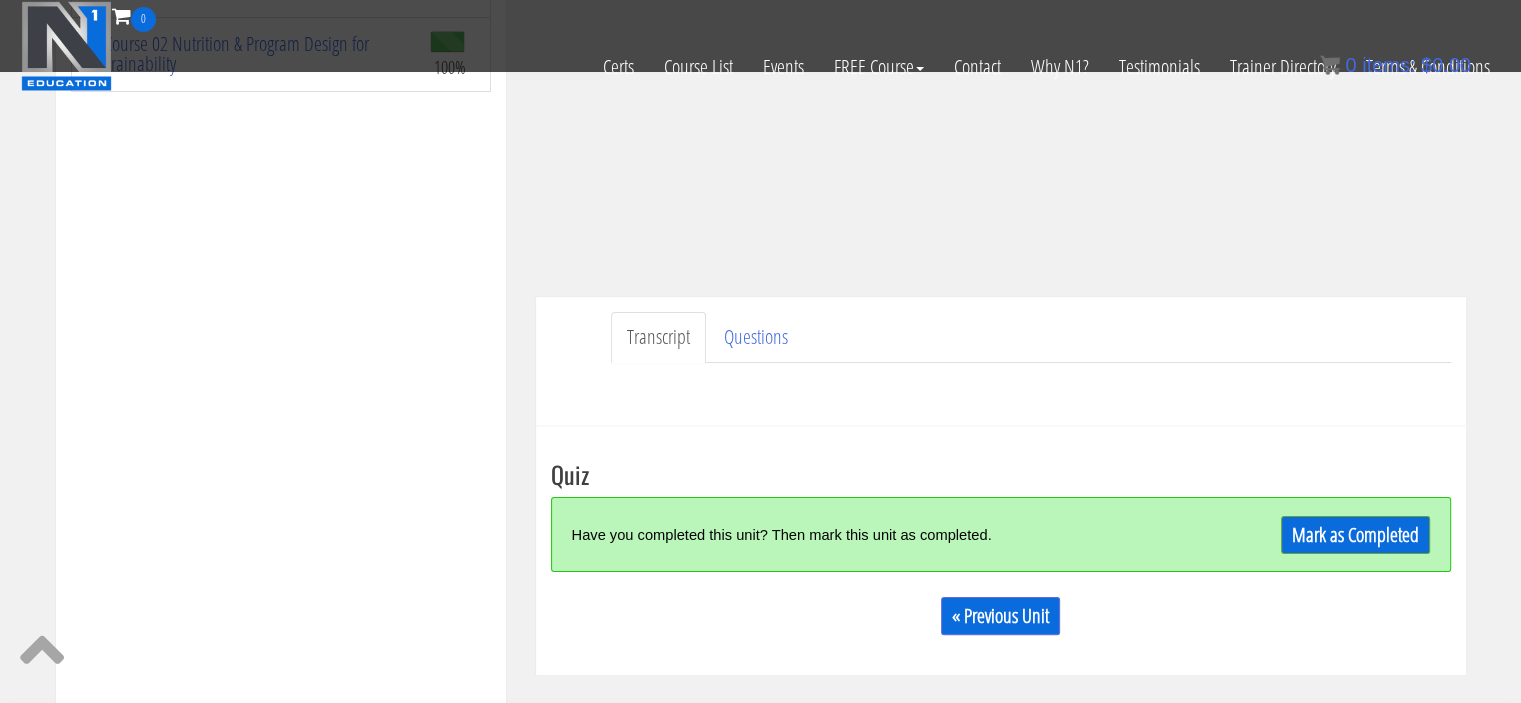 scroll, scrollTop: 399, scrollLeft: 0, axis: vertical 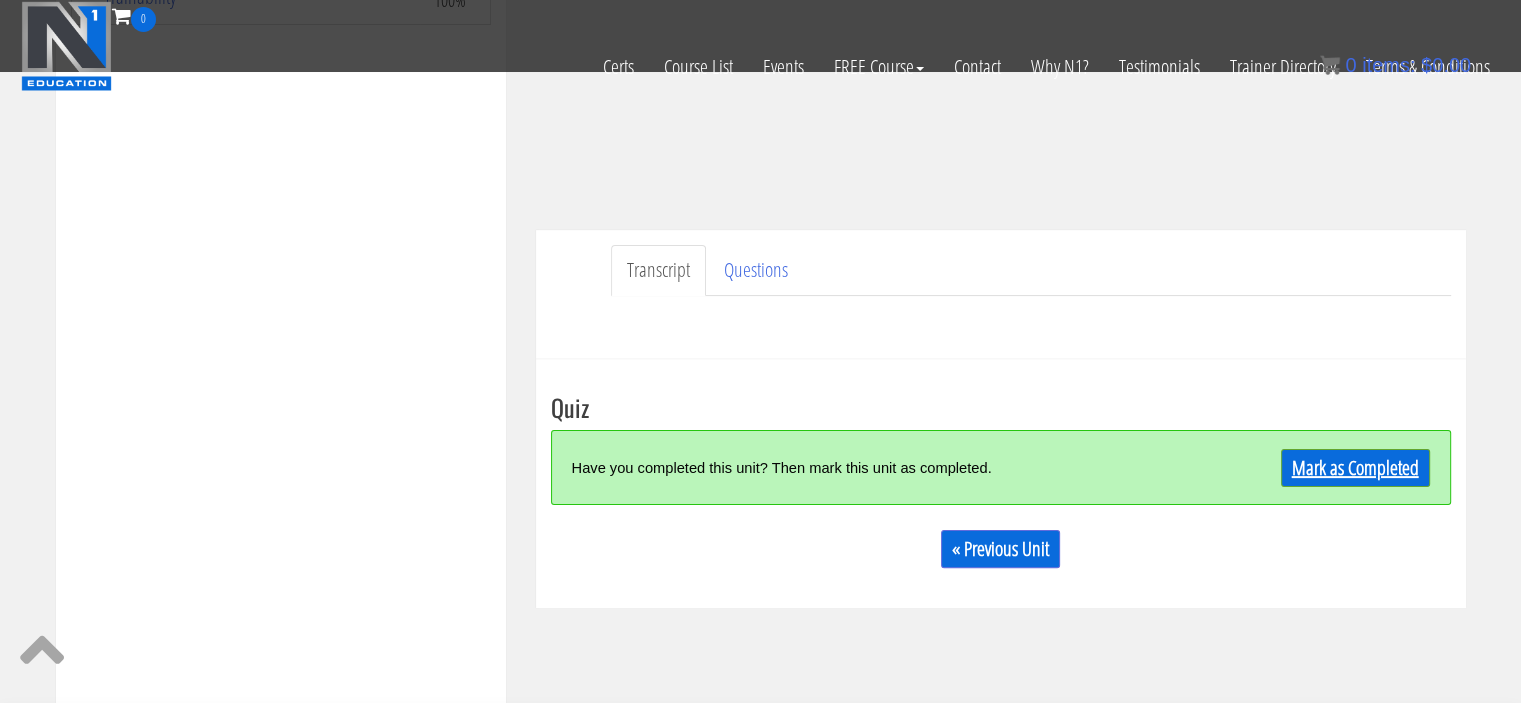 click on "Mark as Completed" at bounding box center [1355, 468] 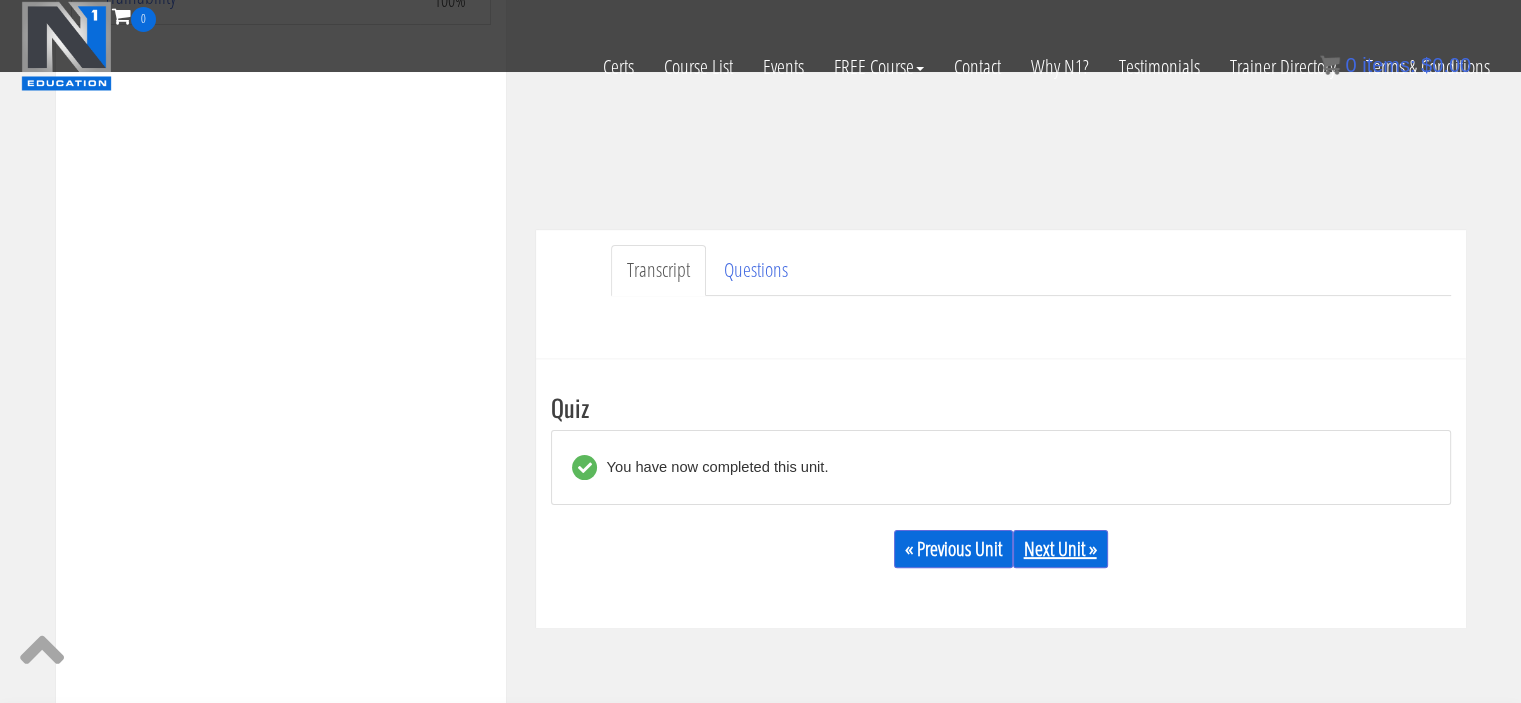 click on "Next Unit »" at bounding box center (1060, 549) 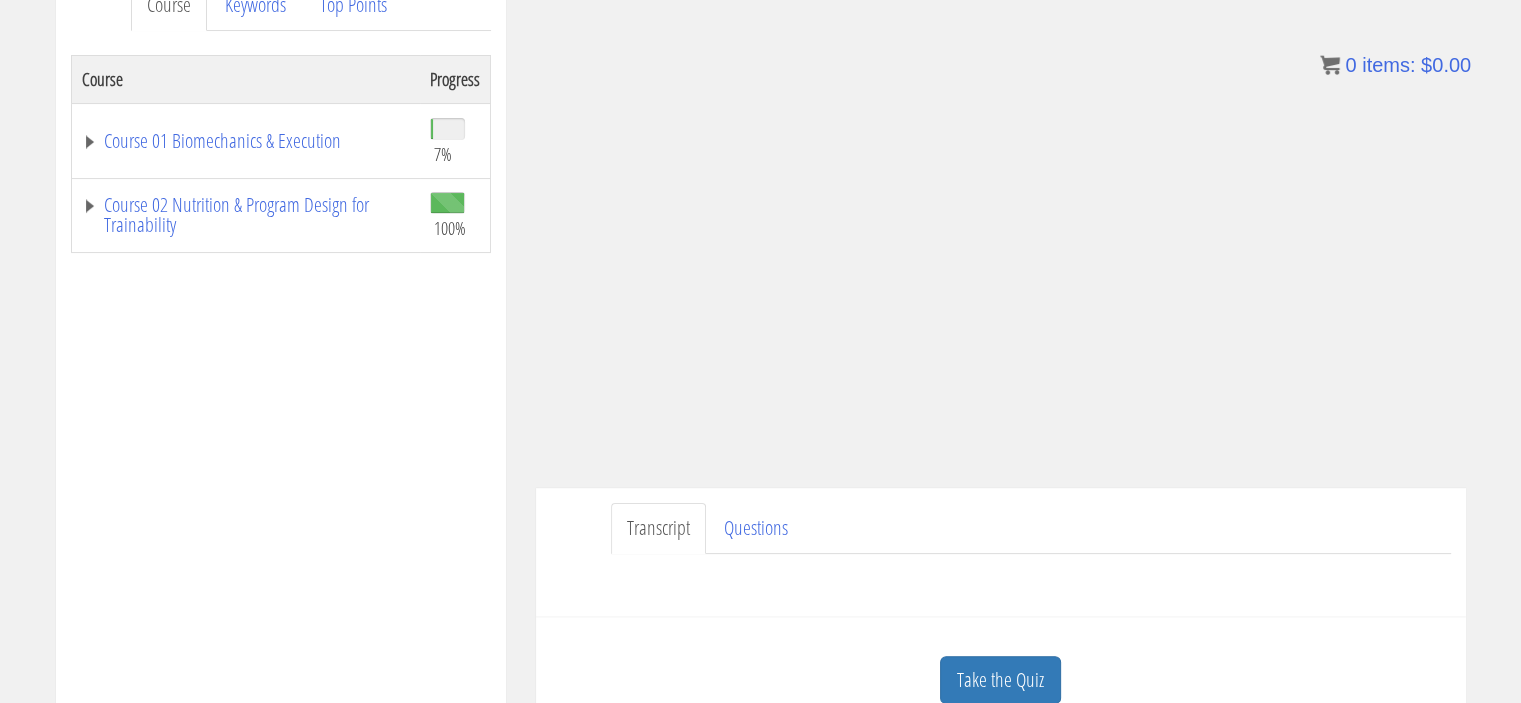 scroll, scrollTop: 298, scrollLeft: 0, axis: vertical 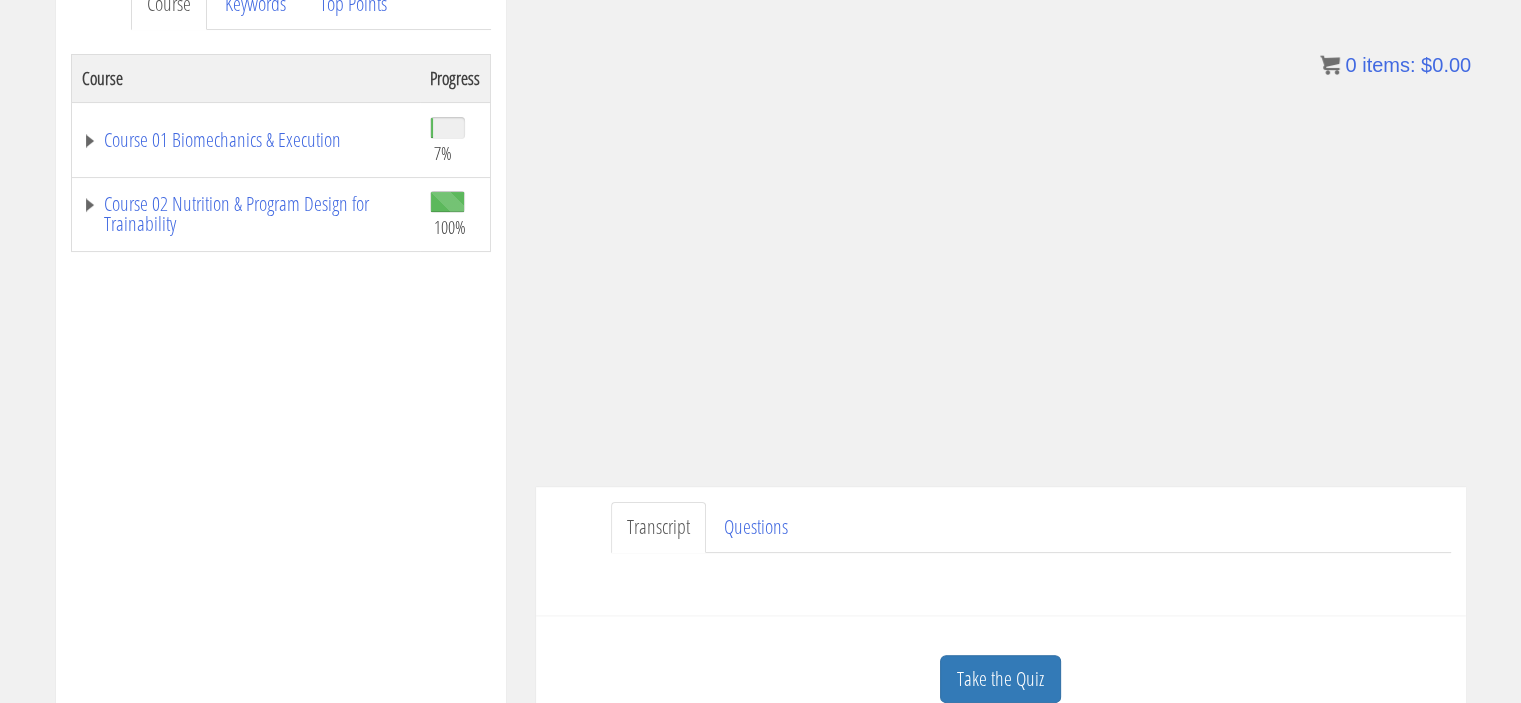 click on "Take the Quiz" at bounding box center [1001, 679] 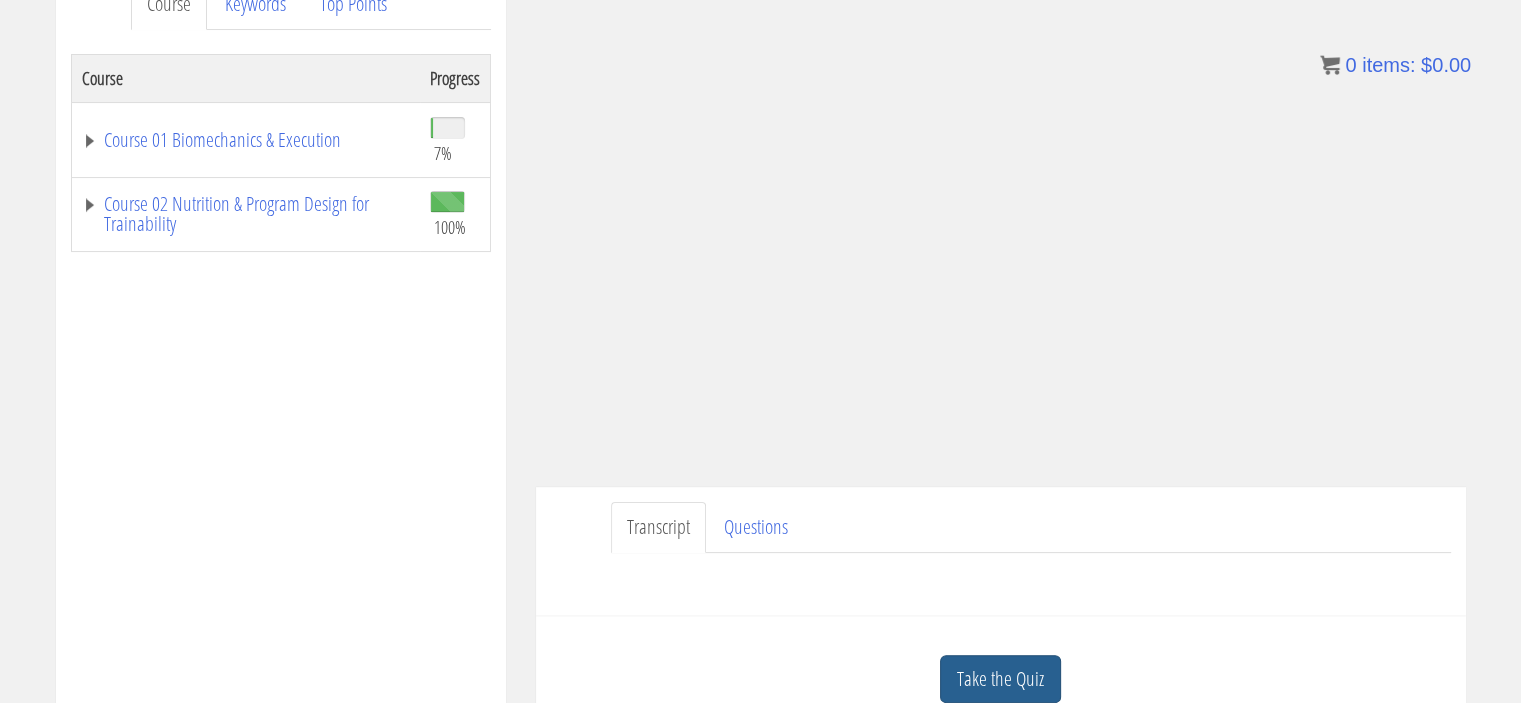 click on "Take the Quiz" at bounding box center (1000, 679) 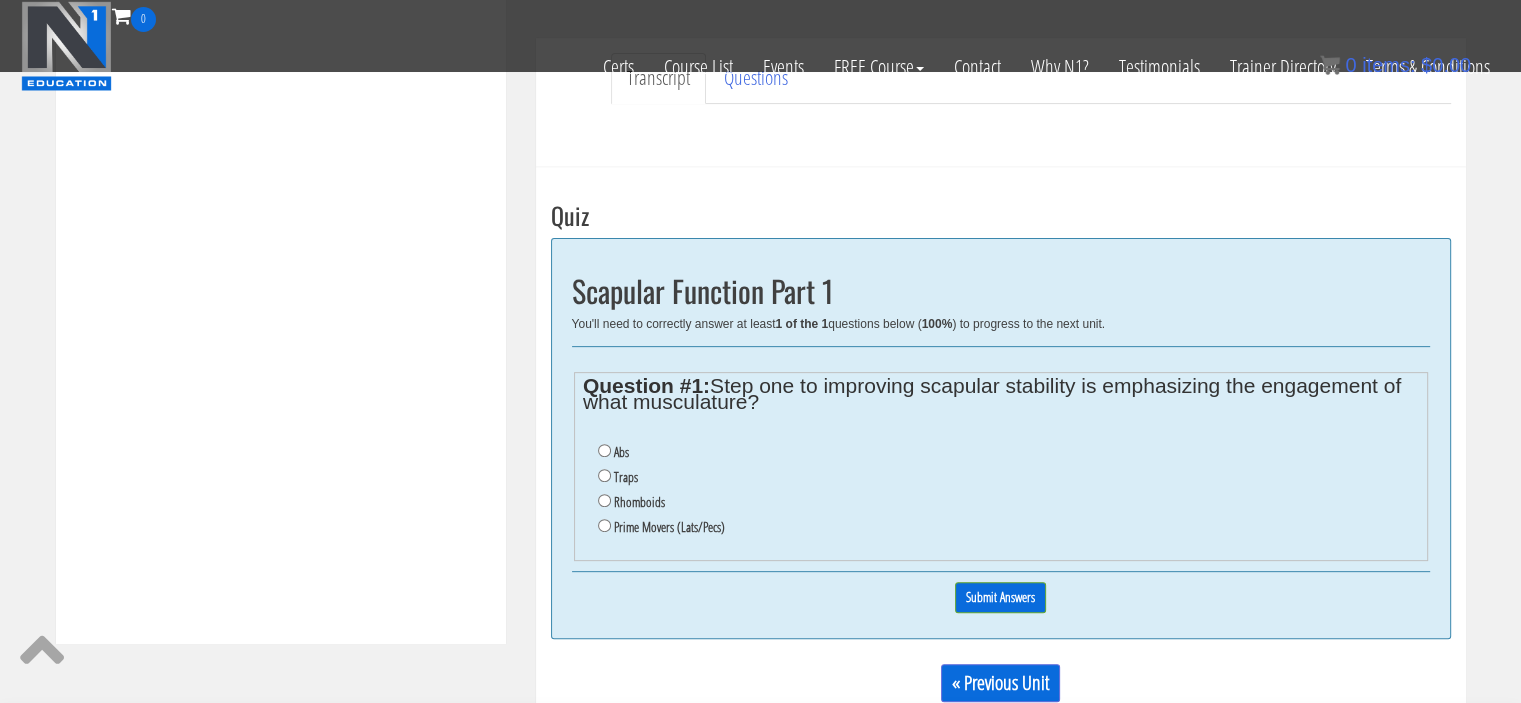 scroll, scrollTop: 622, scrollLeft: 0, axis: vertical 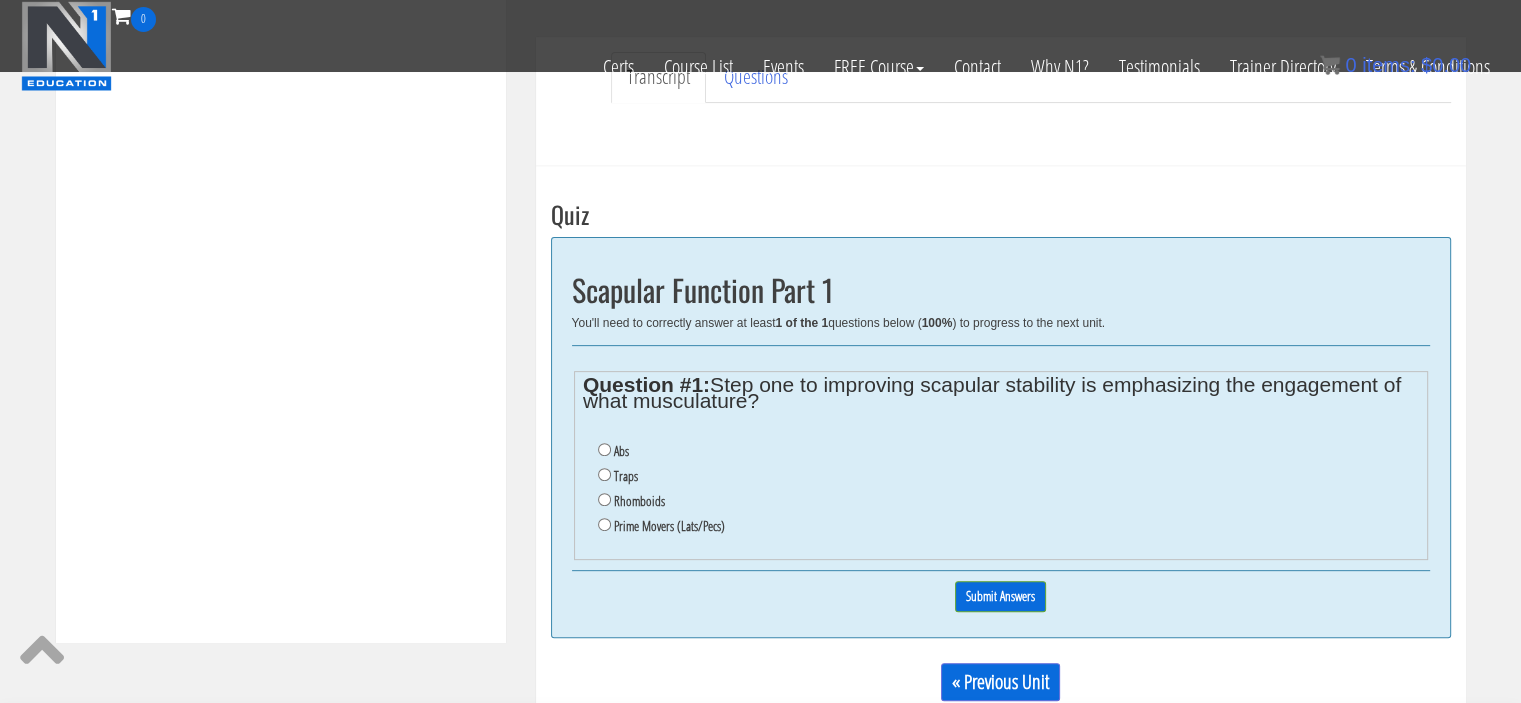 click on "Prime Movers (Lats/Pecs)" at bounding box center (669, 526) 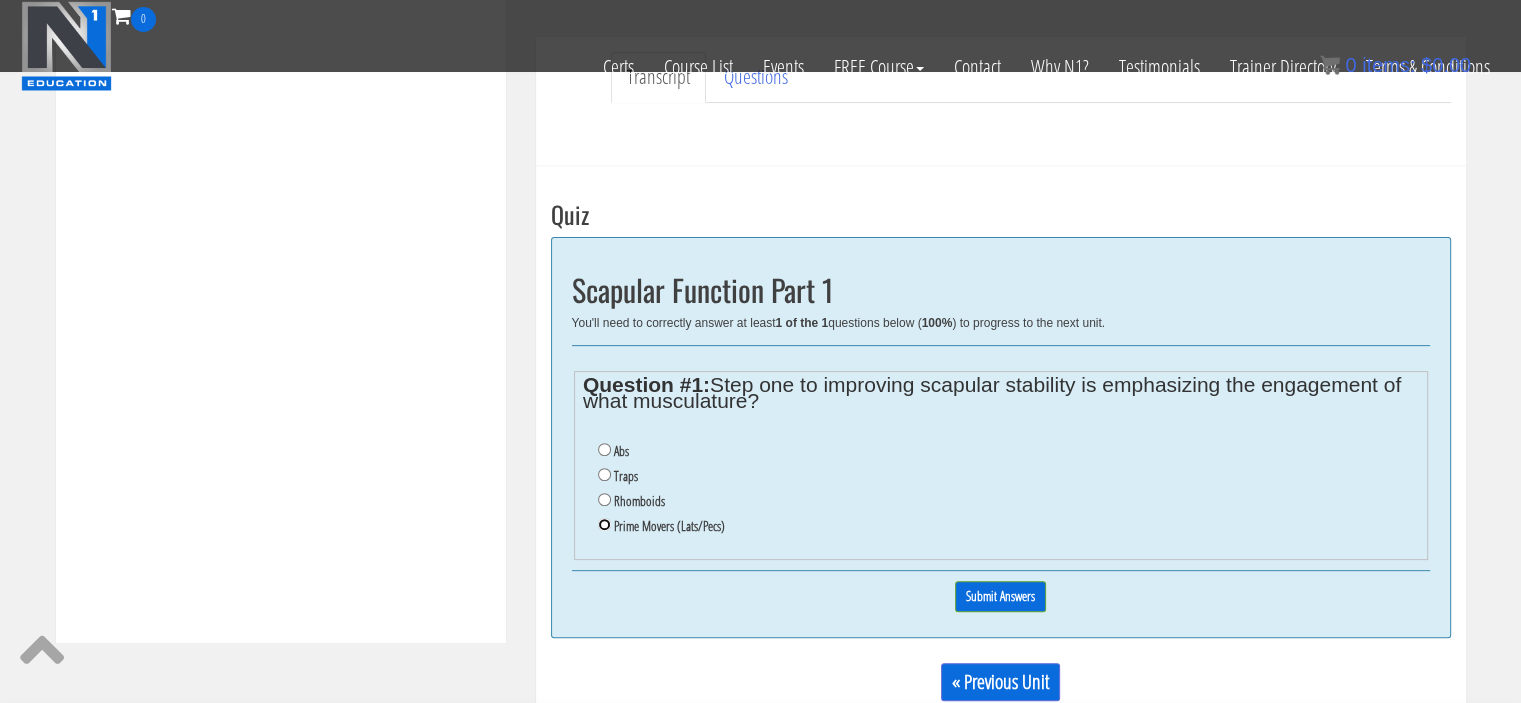 click on "Prime Movers (Lats/Pecs)" at bounding box center [604, 524] 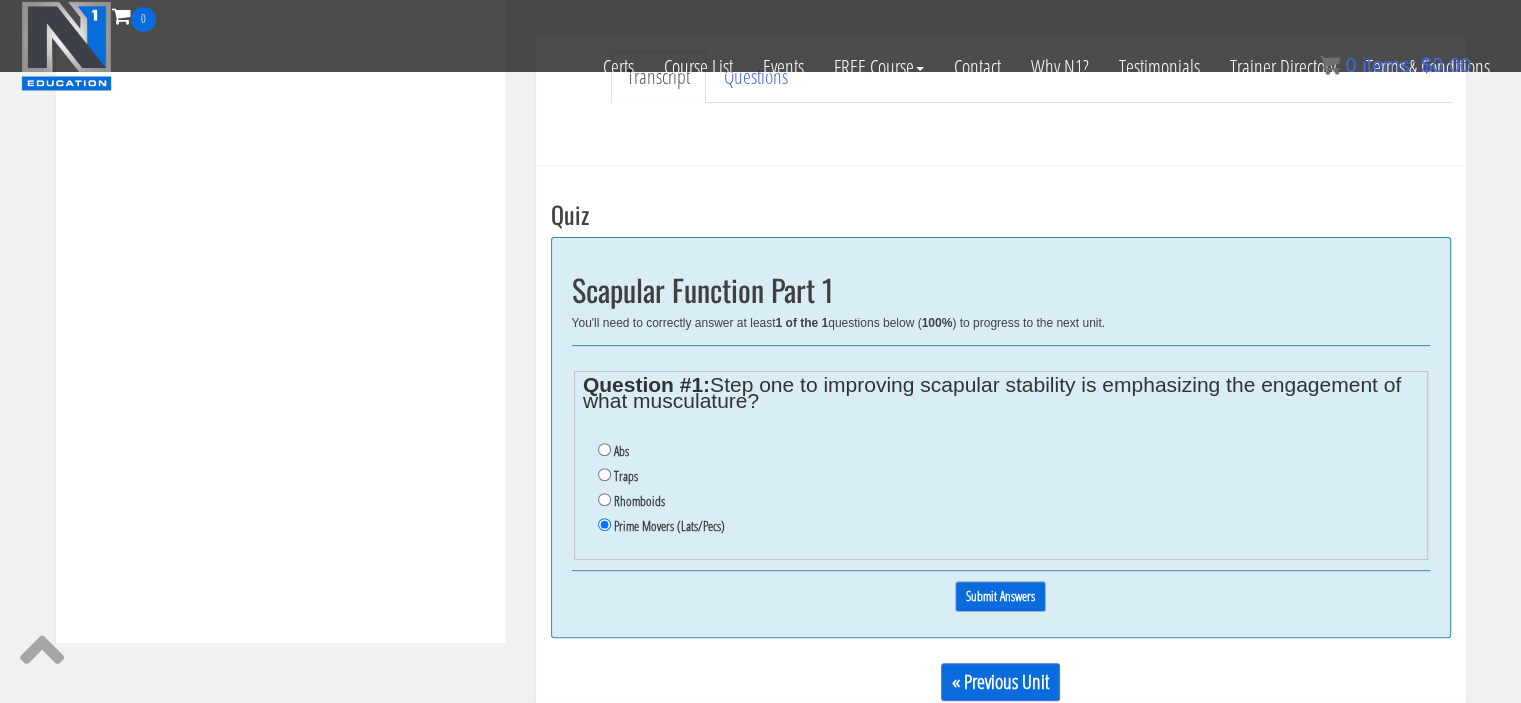 click on "Submit Answers" at bounding box center [1000, 596] 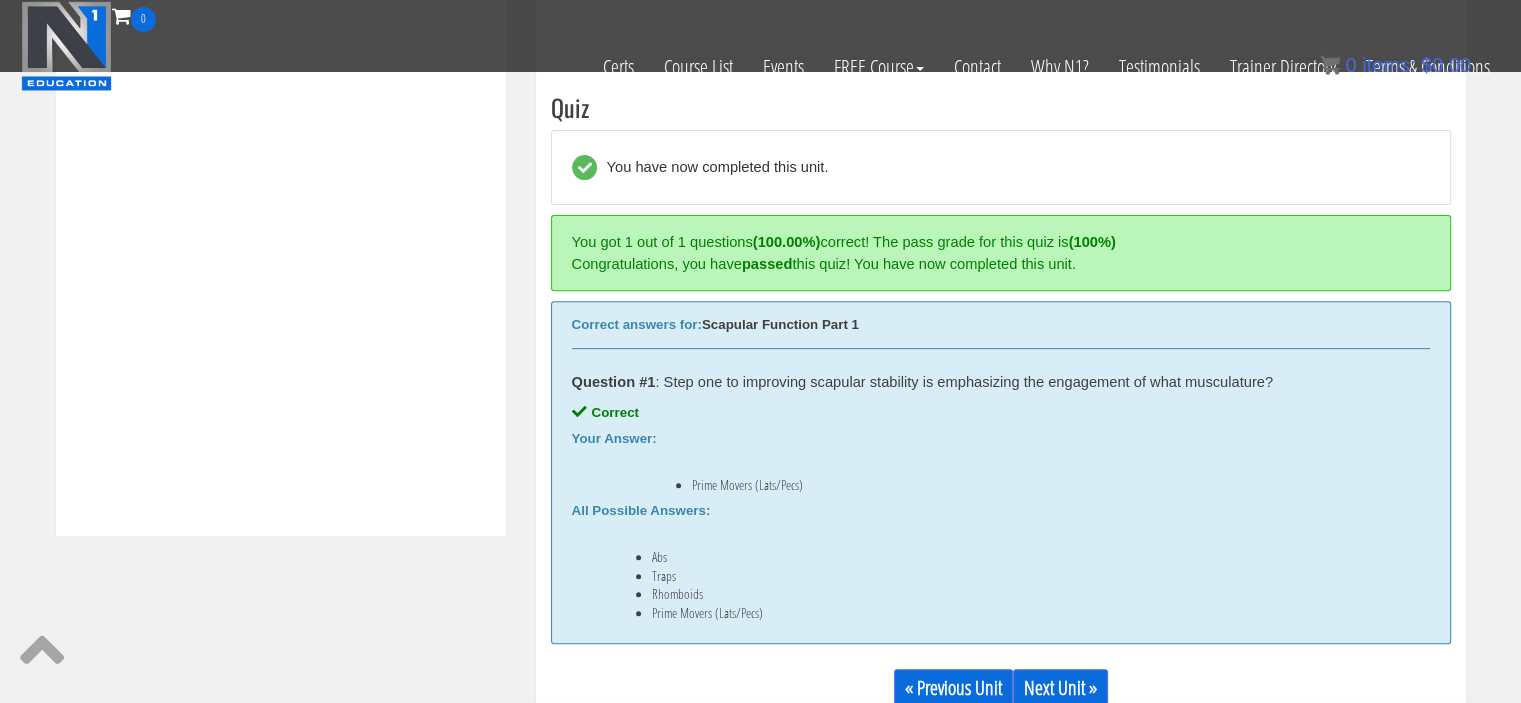 scroll, scrollTop: 758, scrollLeft: 0, axis: vertical 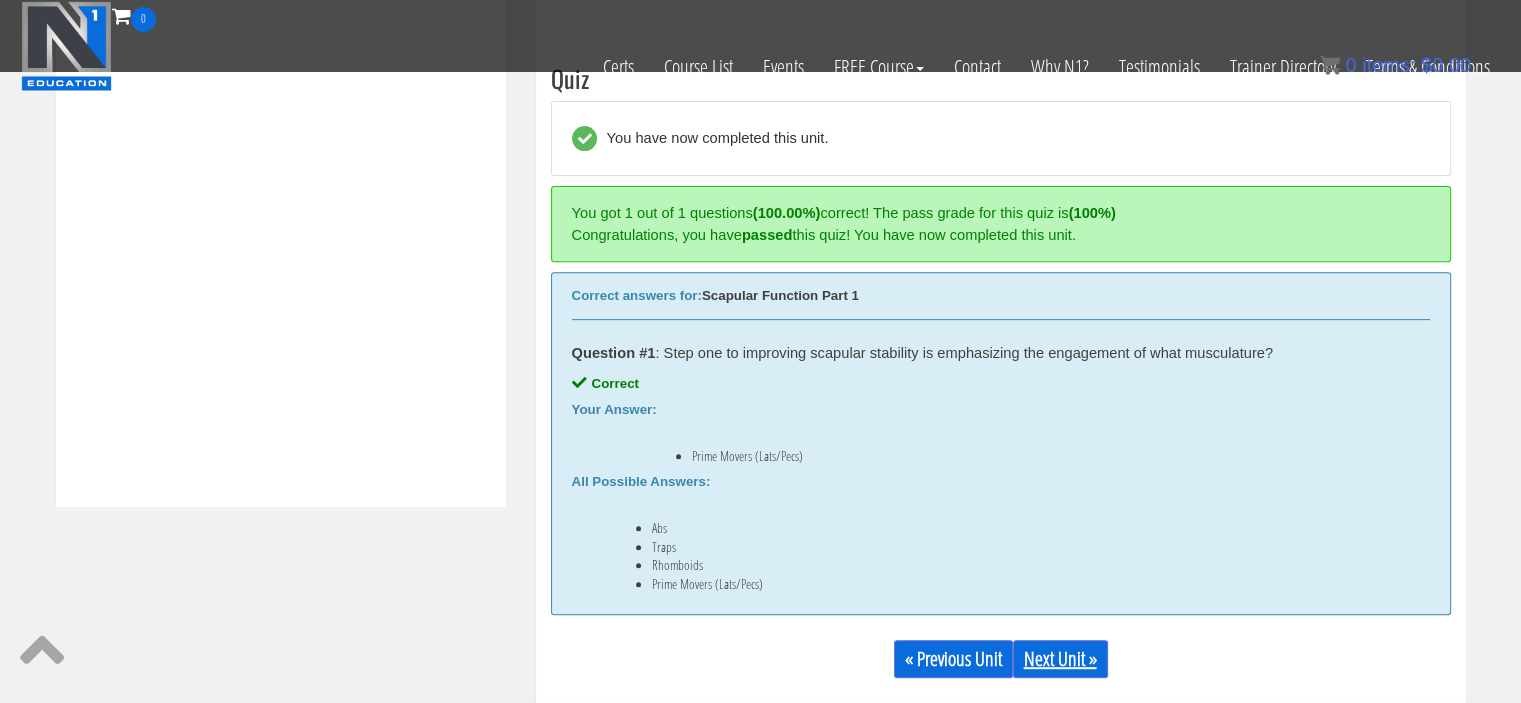 click on "Next Unit »" at bounding box center [1060, 659] 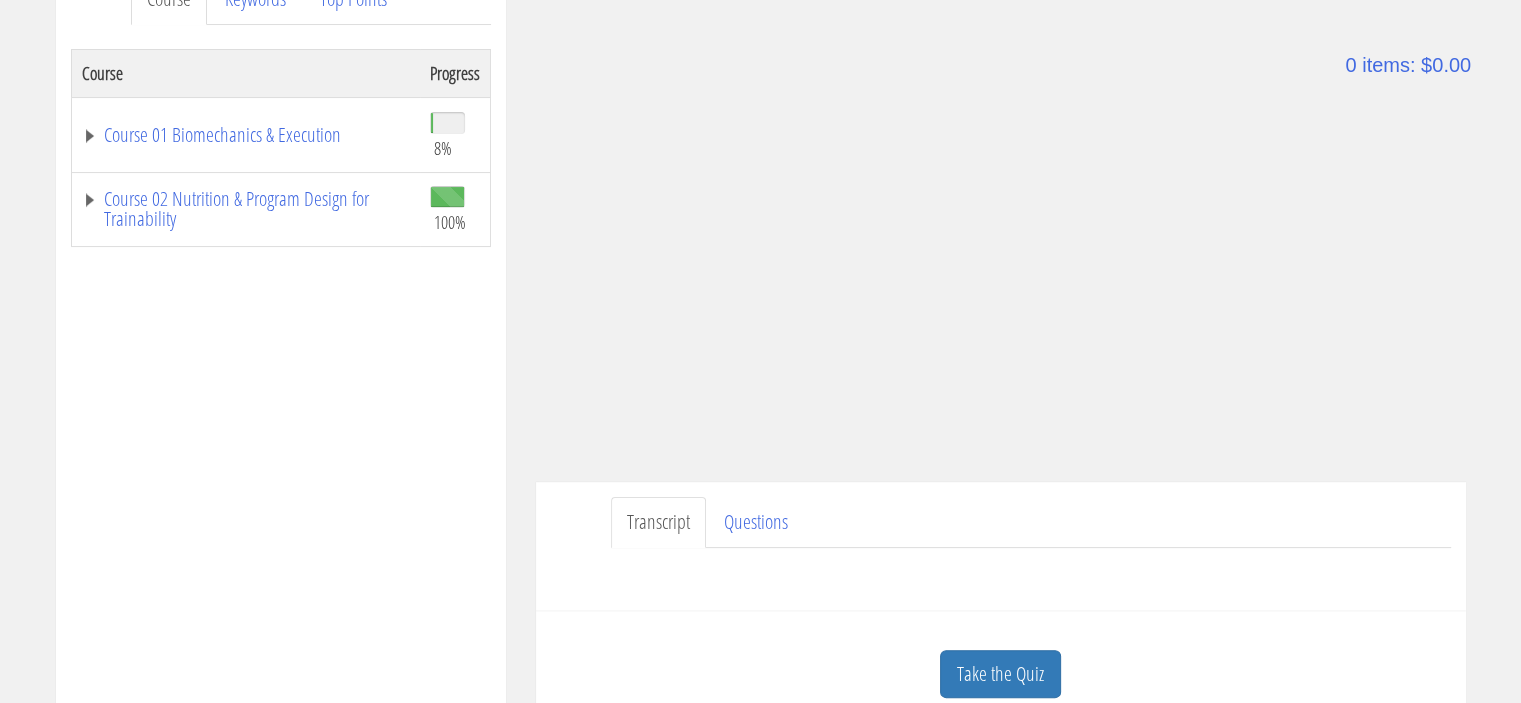 scroll, scrollTop: 306, scrollLeft: 0, axis: vertical 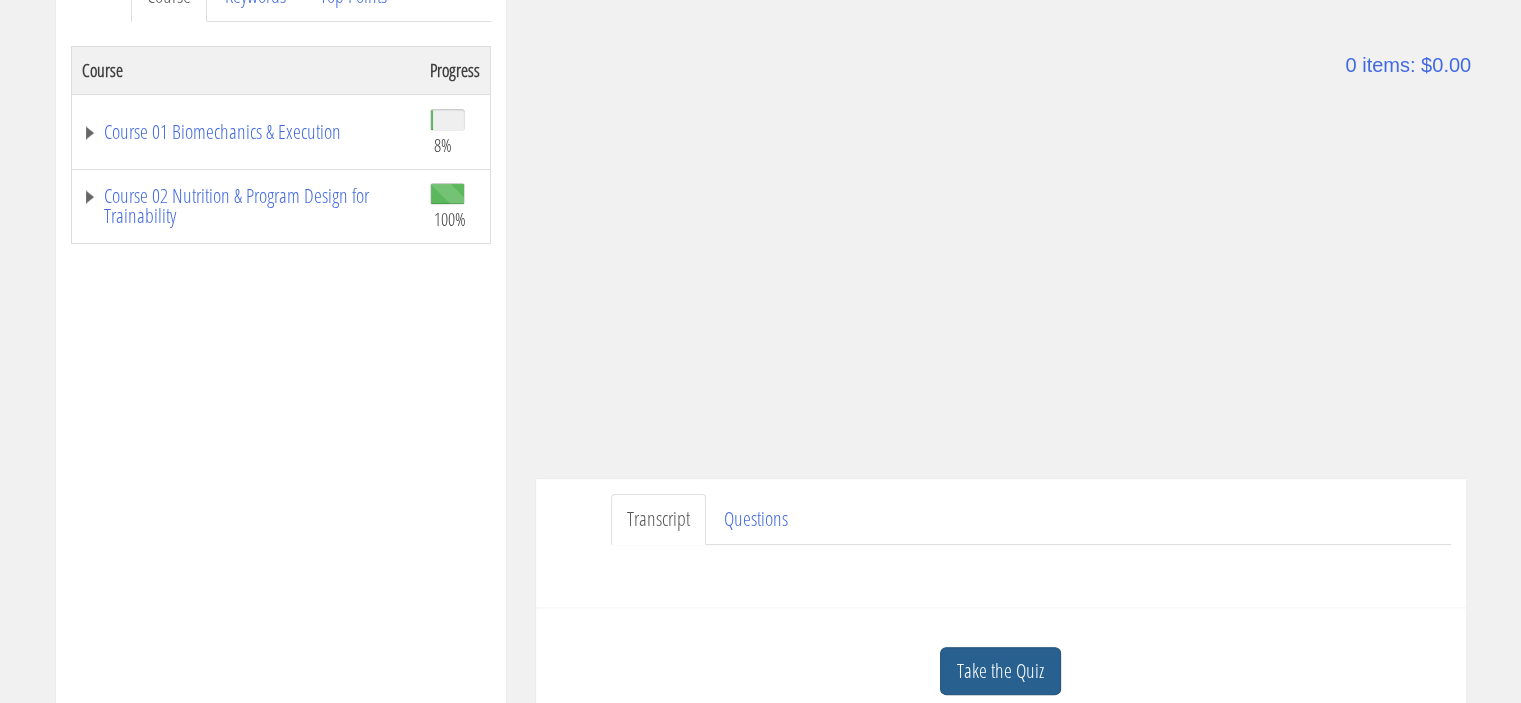 click on "Take the Quiz" at bounding box center [1000, 671] 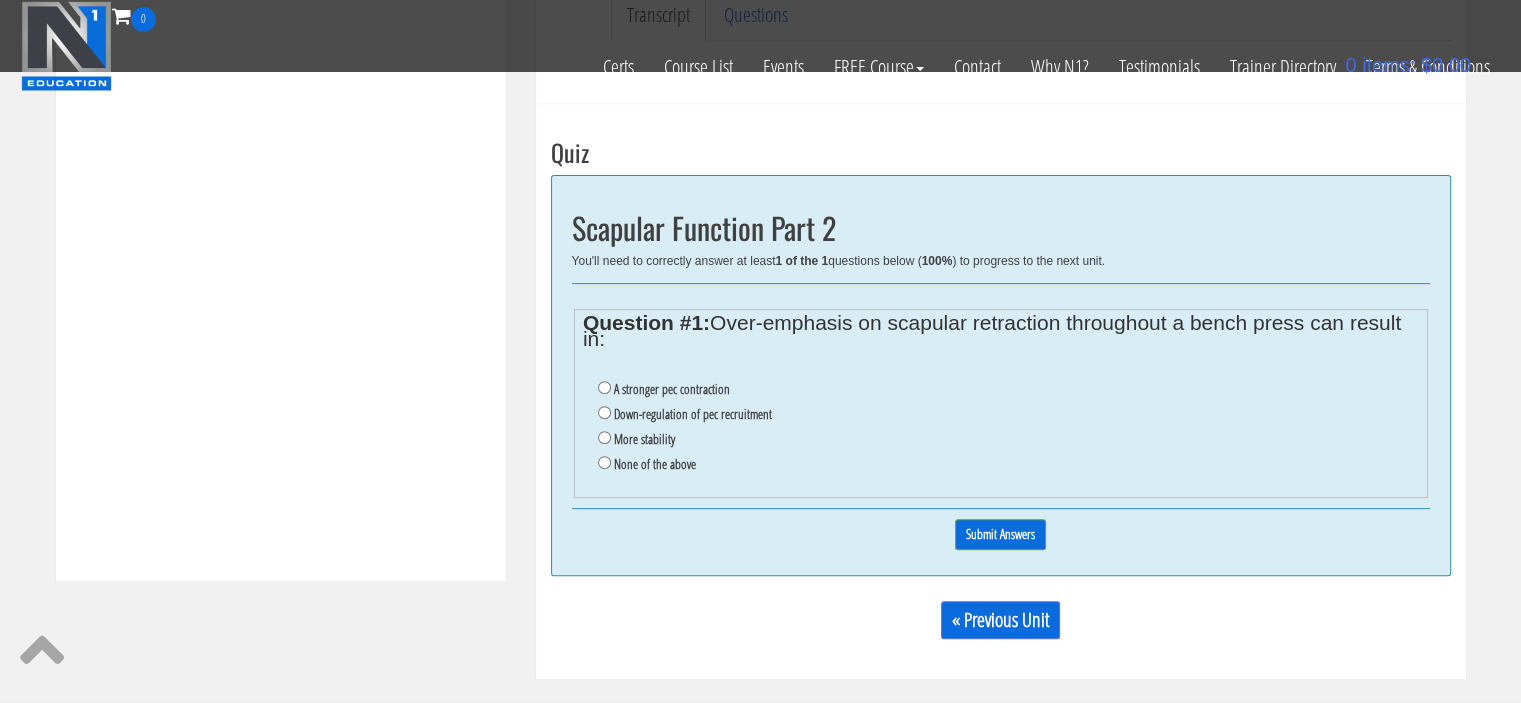 scroll, scrollTop: 686, scrollLeft: 0, axis: vertical 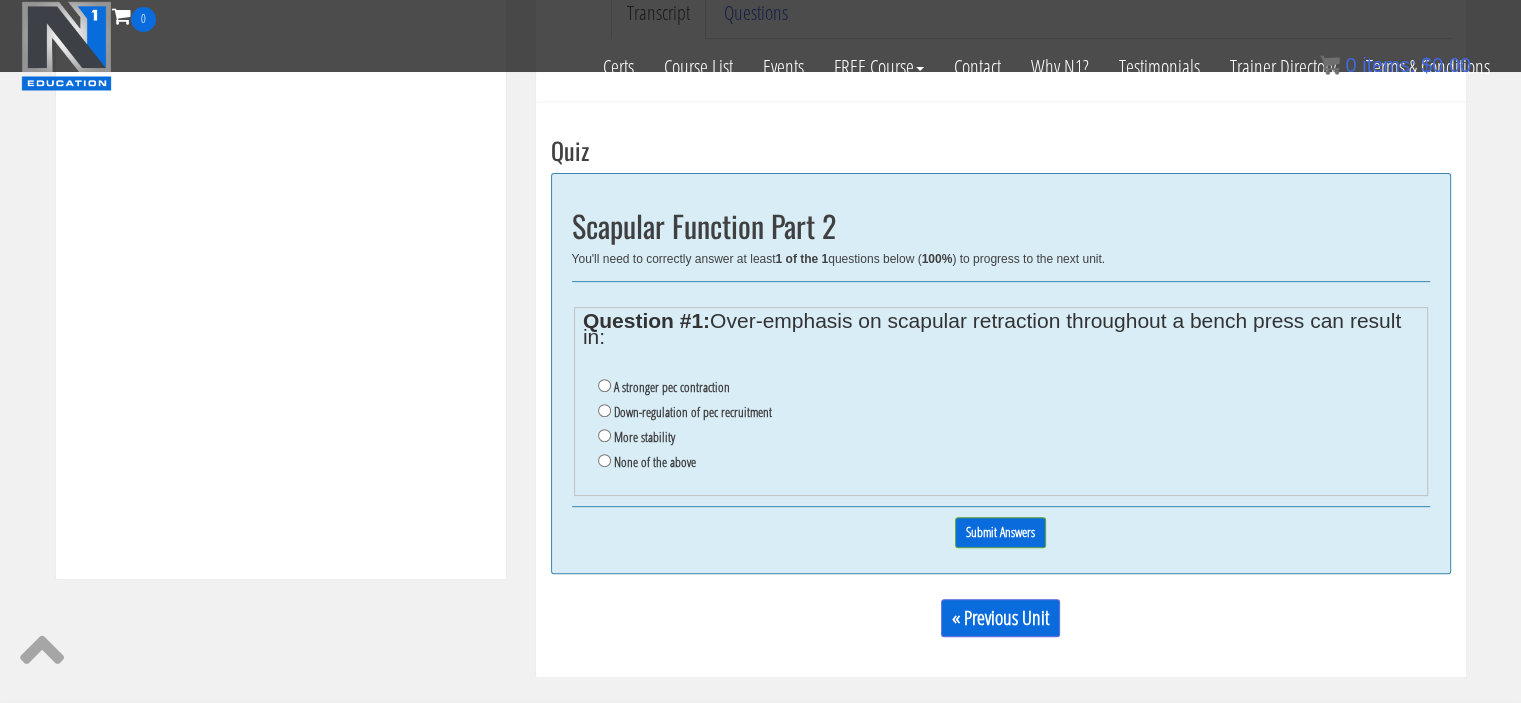 click on "Down-regulation of pec recruitment" at bounding box center (1008, 412) 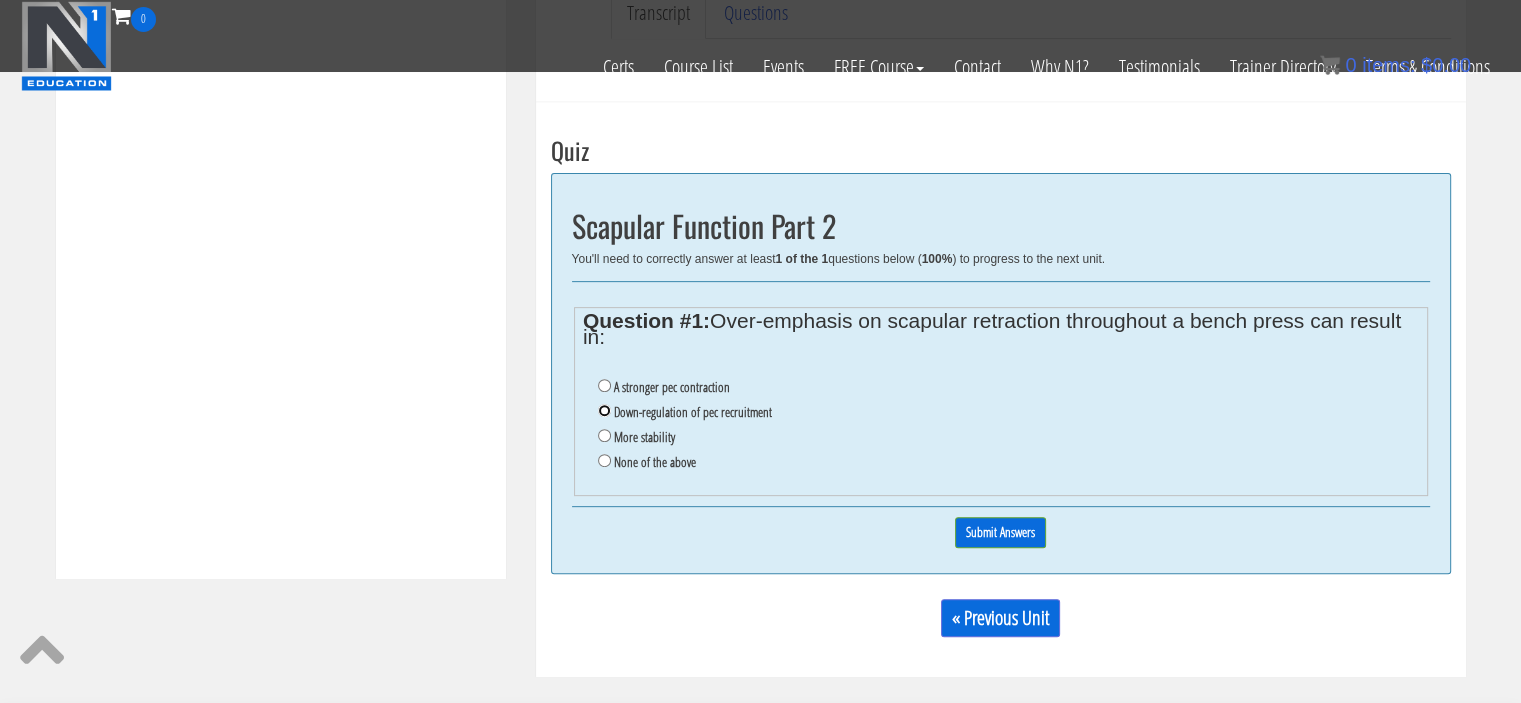 click on "Down-regulation of pec recruitment" at bounding box center (604, 410) 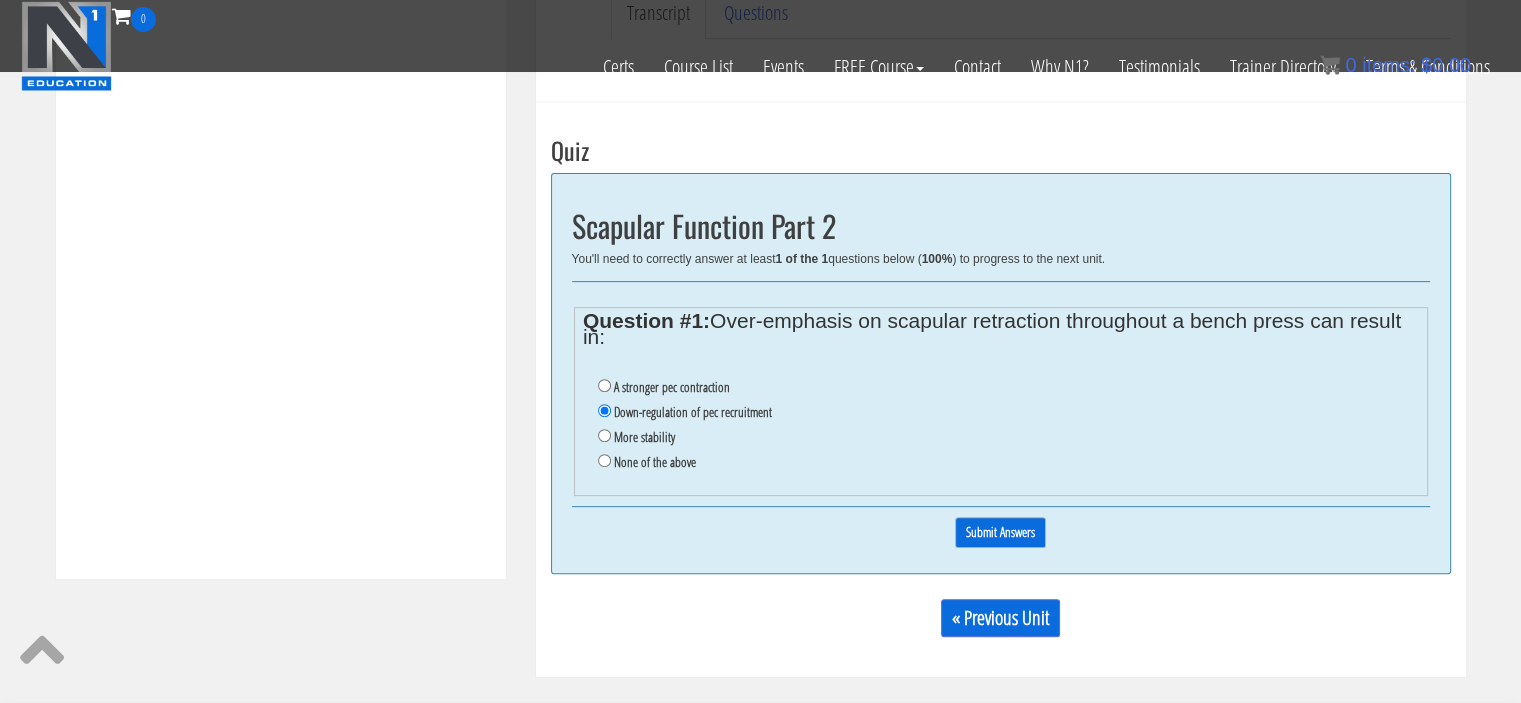 click on "Submit Answers" at bounding box center (1000, 532) 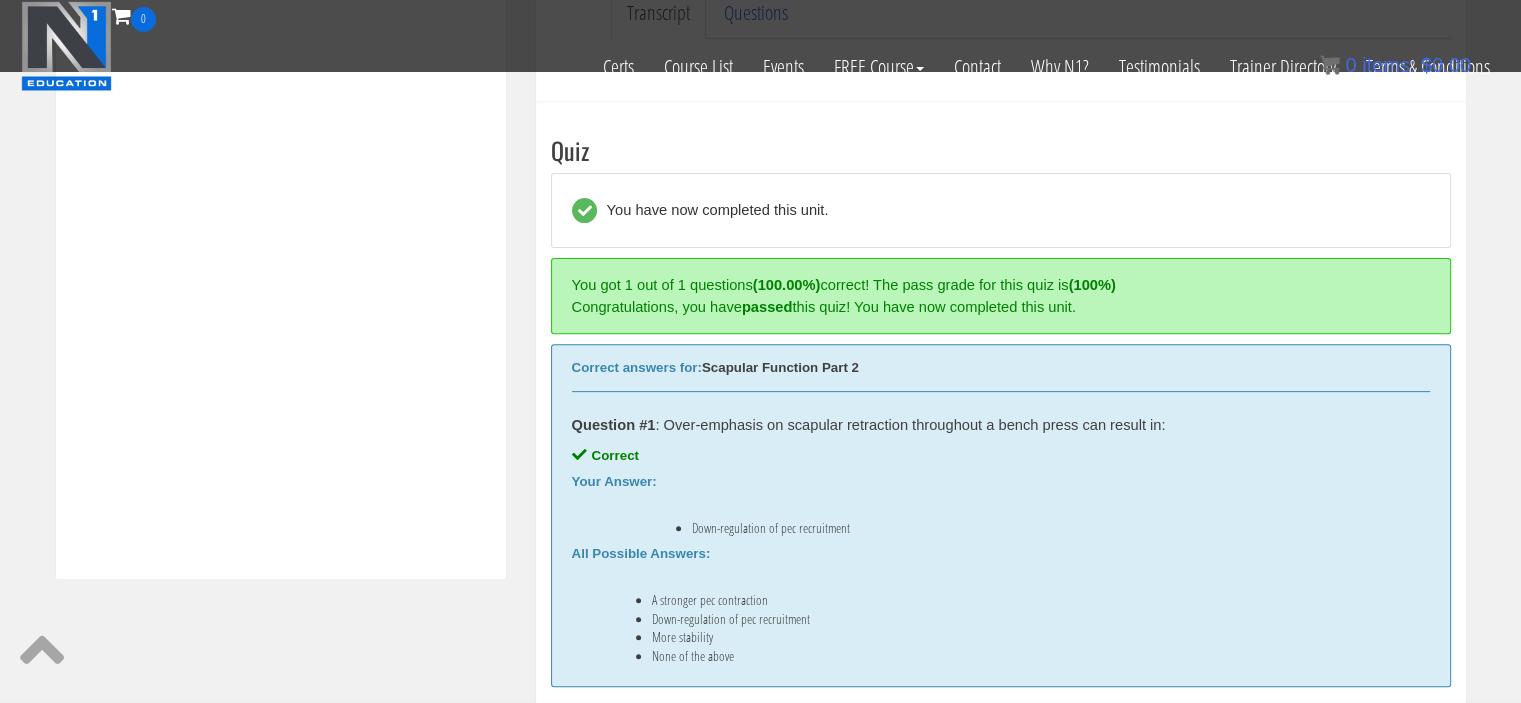 scroll, scrollTop: 758, scrollLeft: 0, axis: vertical 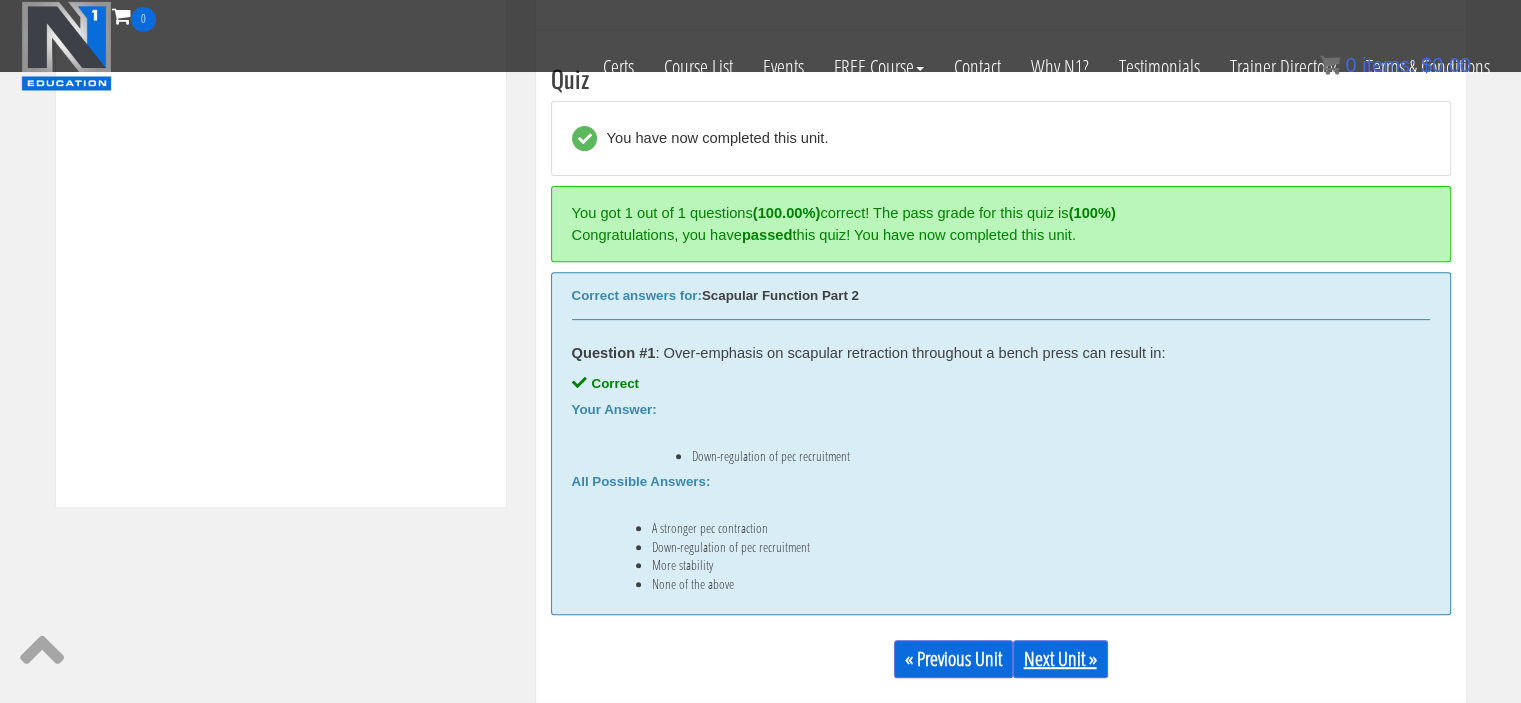 click on "Next Unit »" at bounding box center [1060, 659] 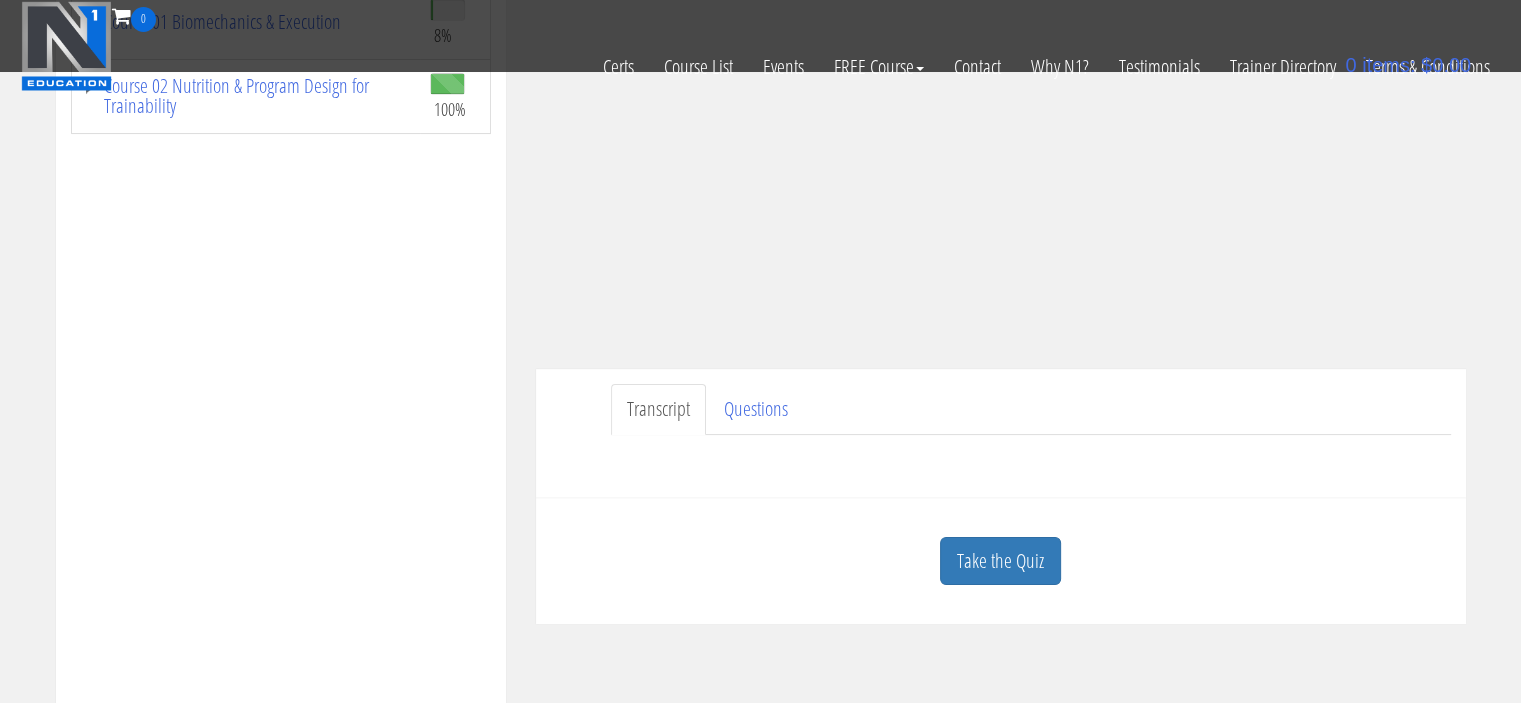 scroll, scrollTop: 448, scrollLeft: 0, axis: vertical 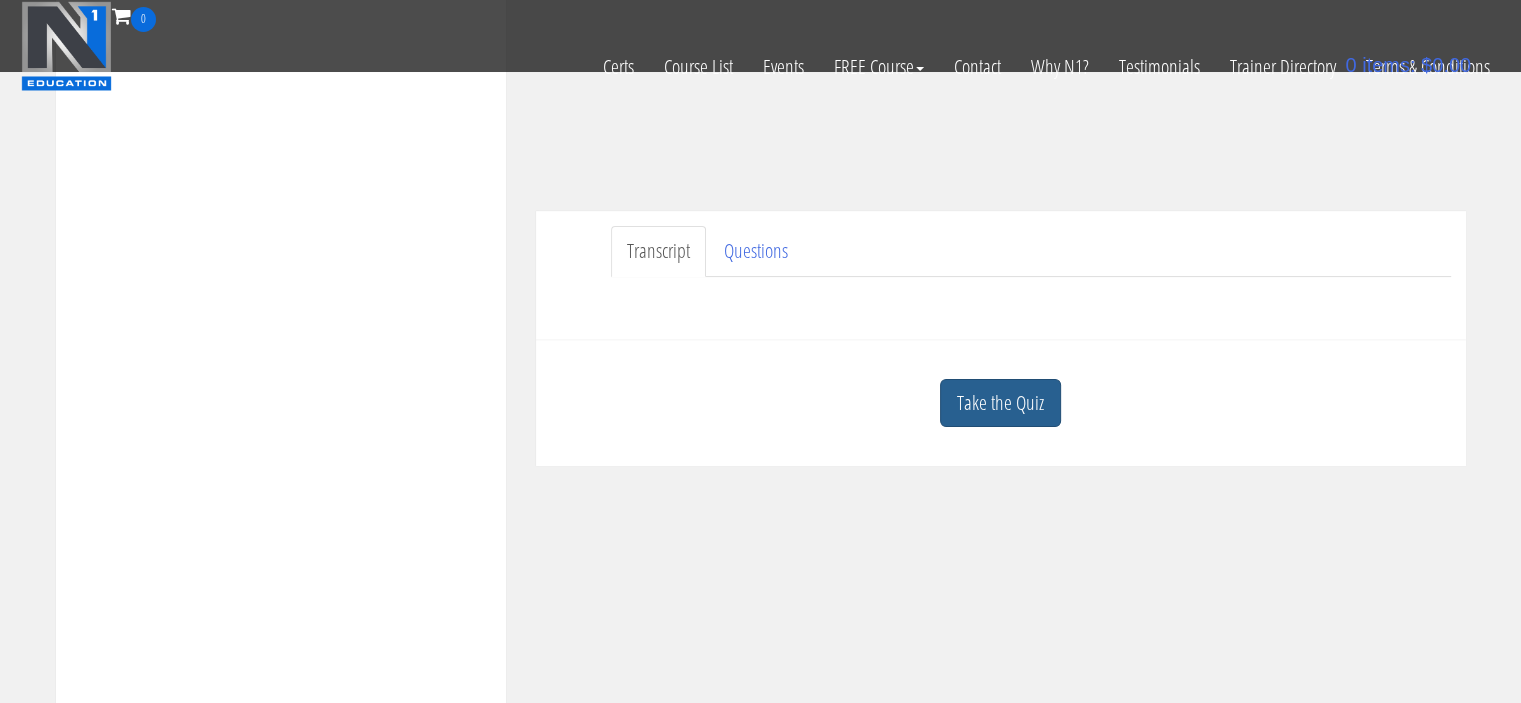 click on "Take the Quiz" at bounding box center (1000, 403) 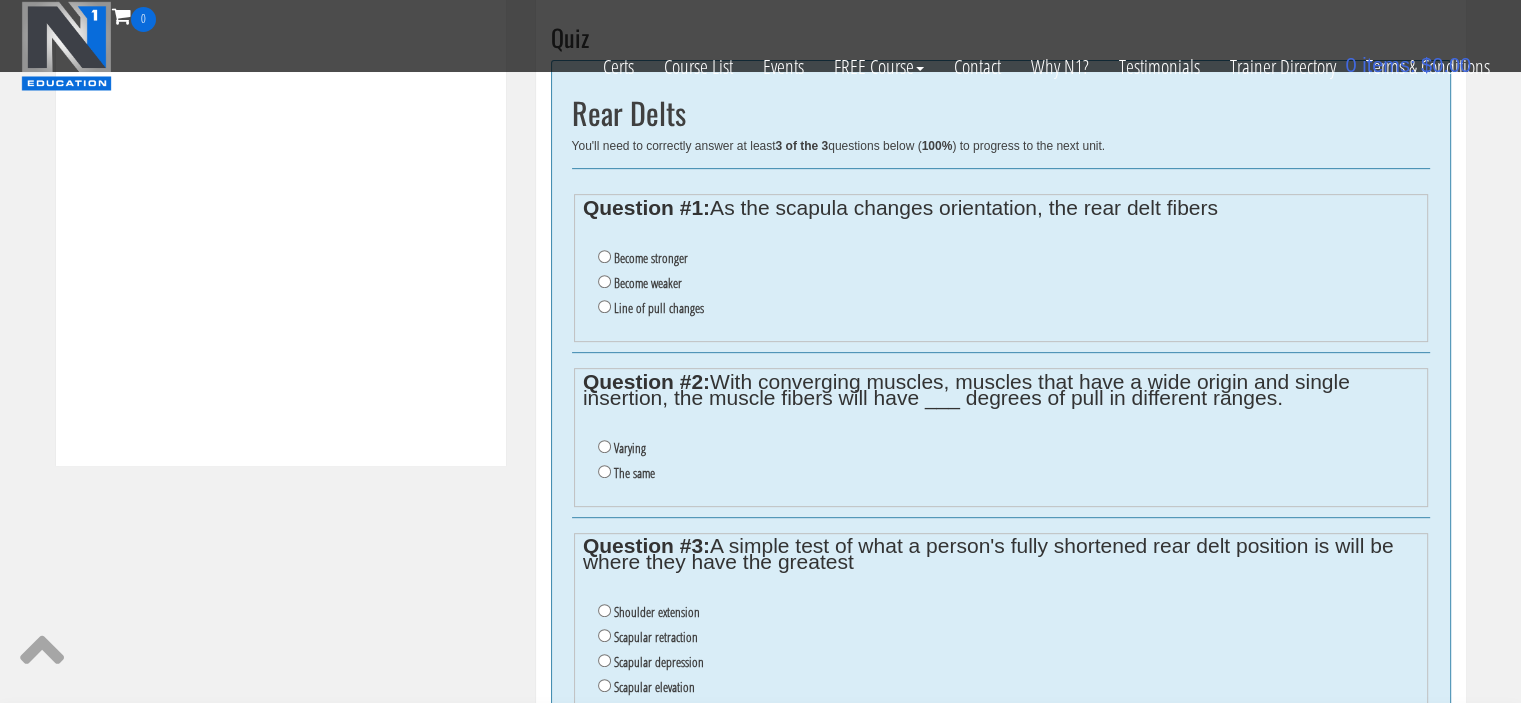 scroll, scrollTop: 827, scrollLeft: 0, axis: vertical 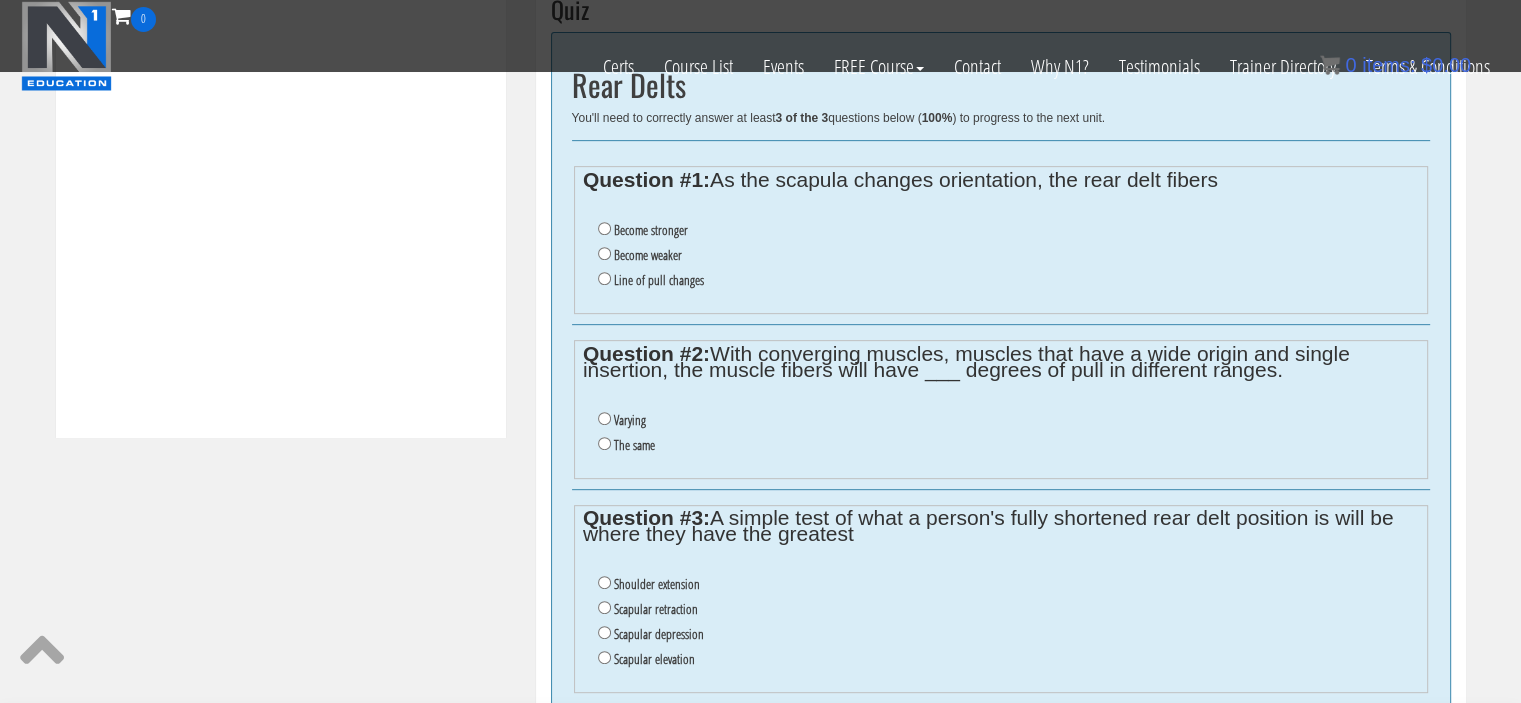 click on "Become weaker" at bounding box center (648, 255) 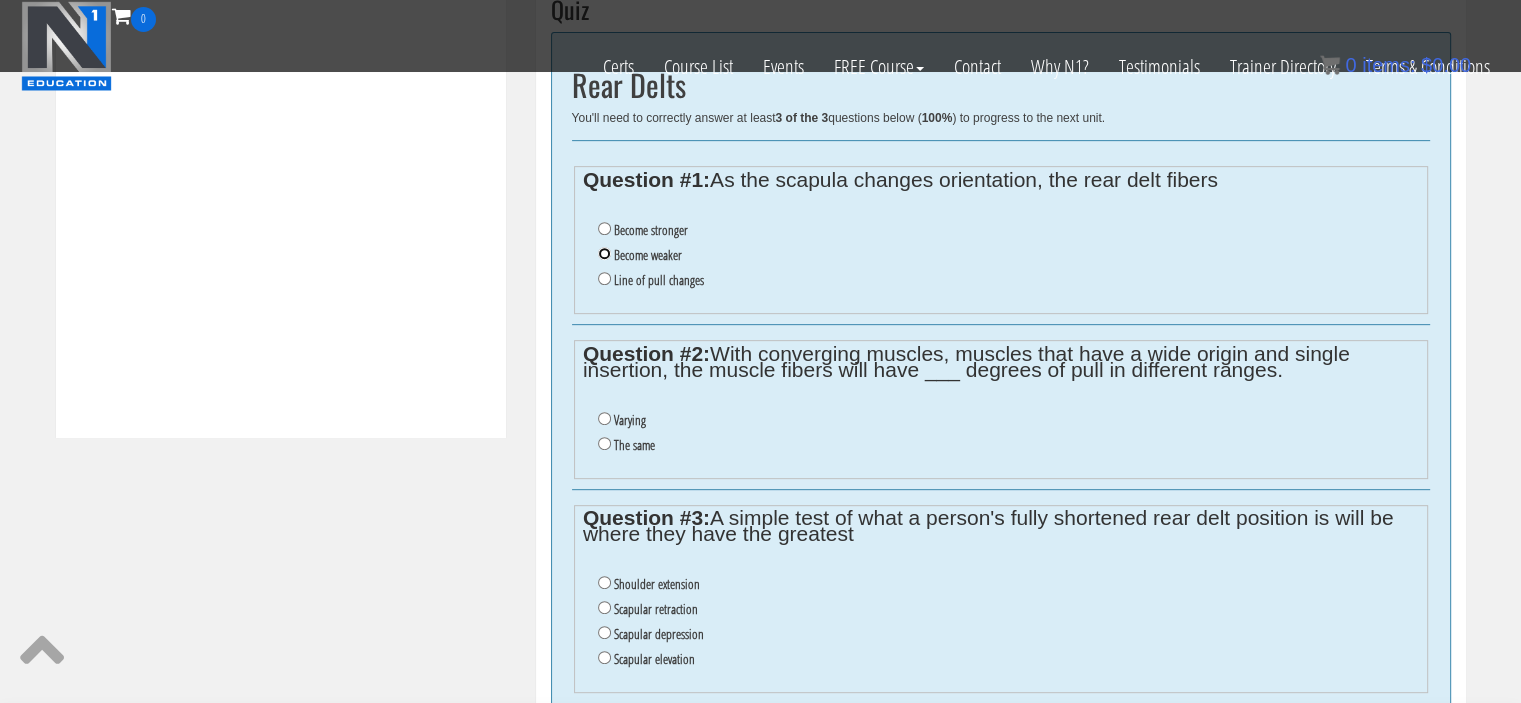 click on "Become weaker" at bounding box center (604, 253) 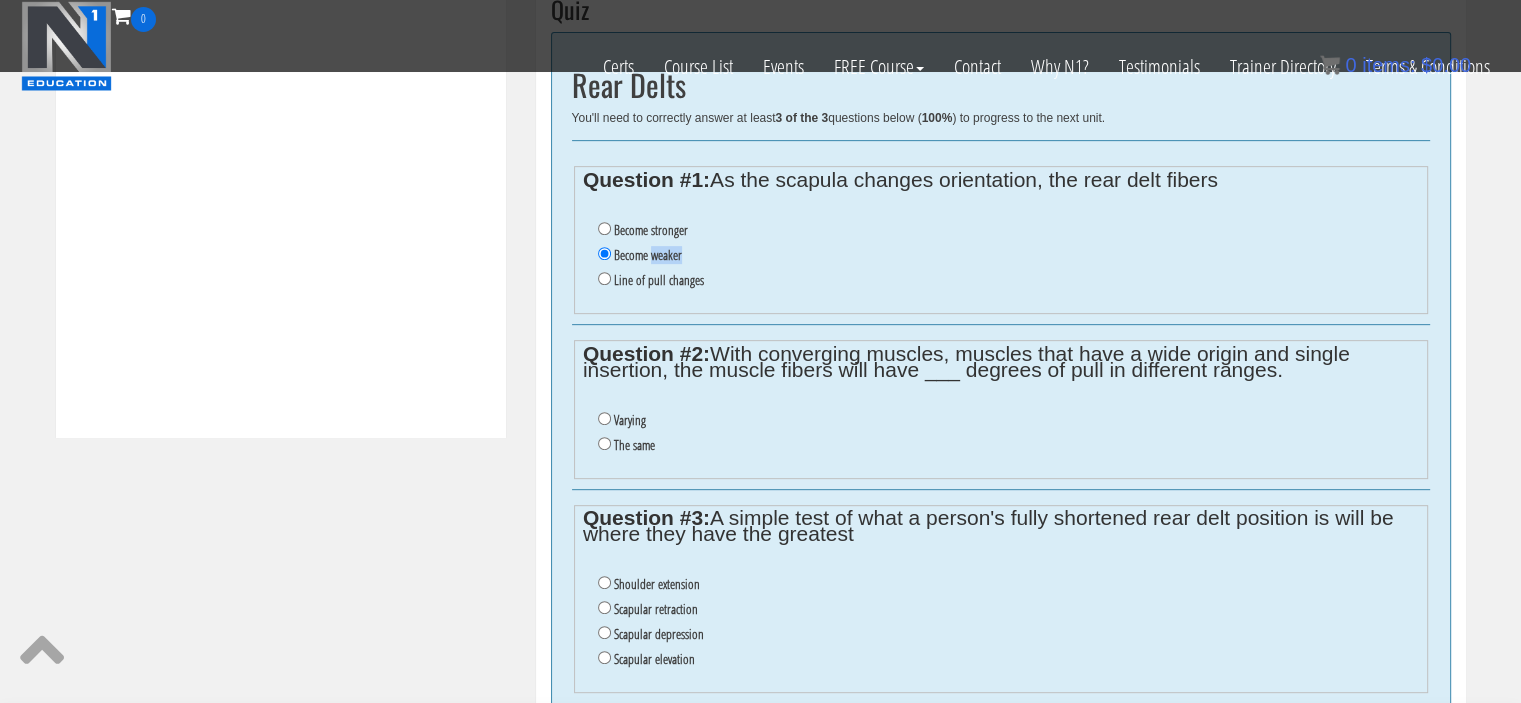 click on "Become weaker" at bounding box center [648, 255] 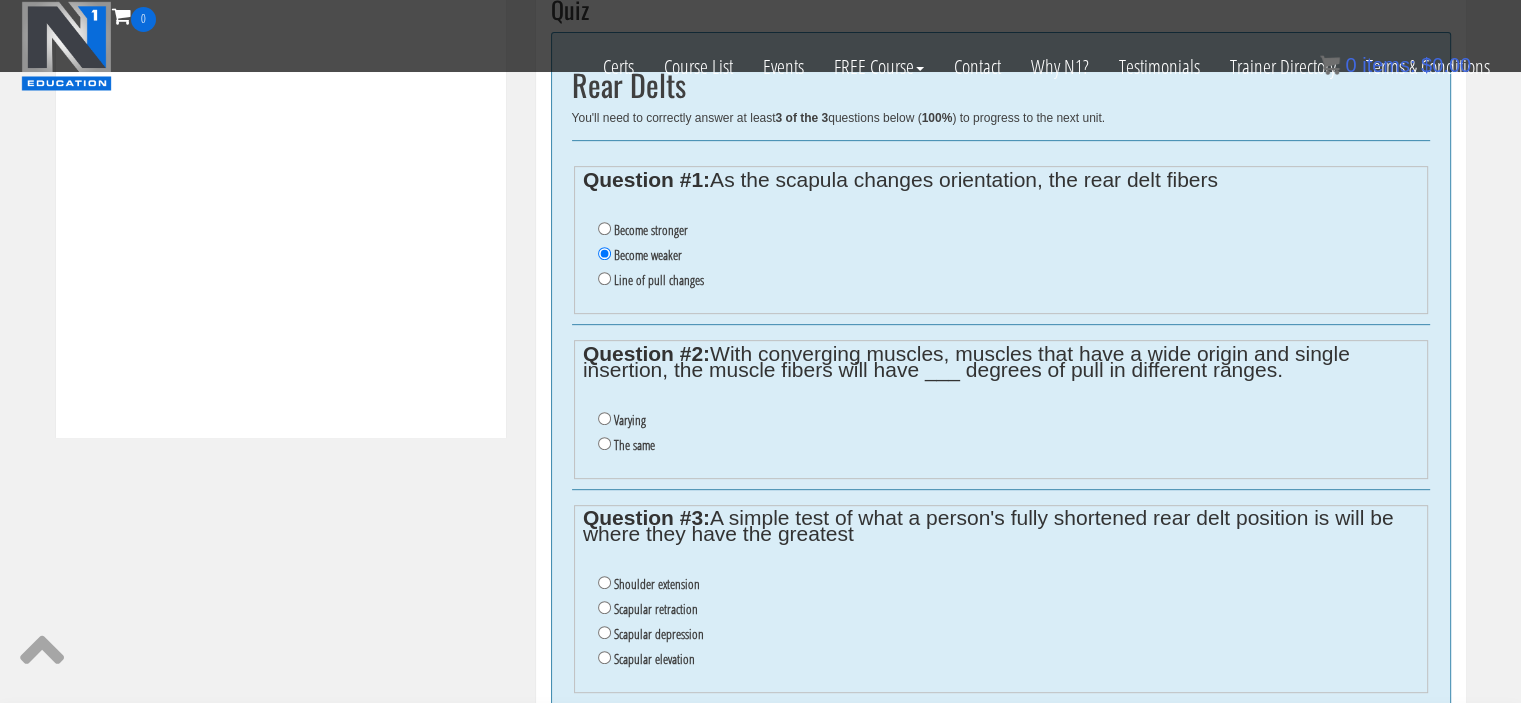 click on "Become stronger" at bounding box center [651, 230] 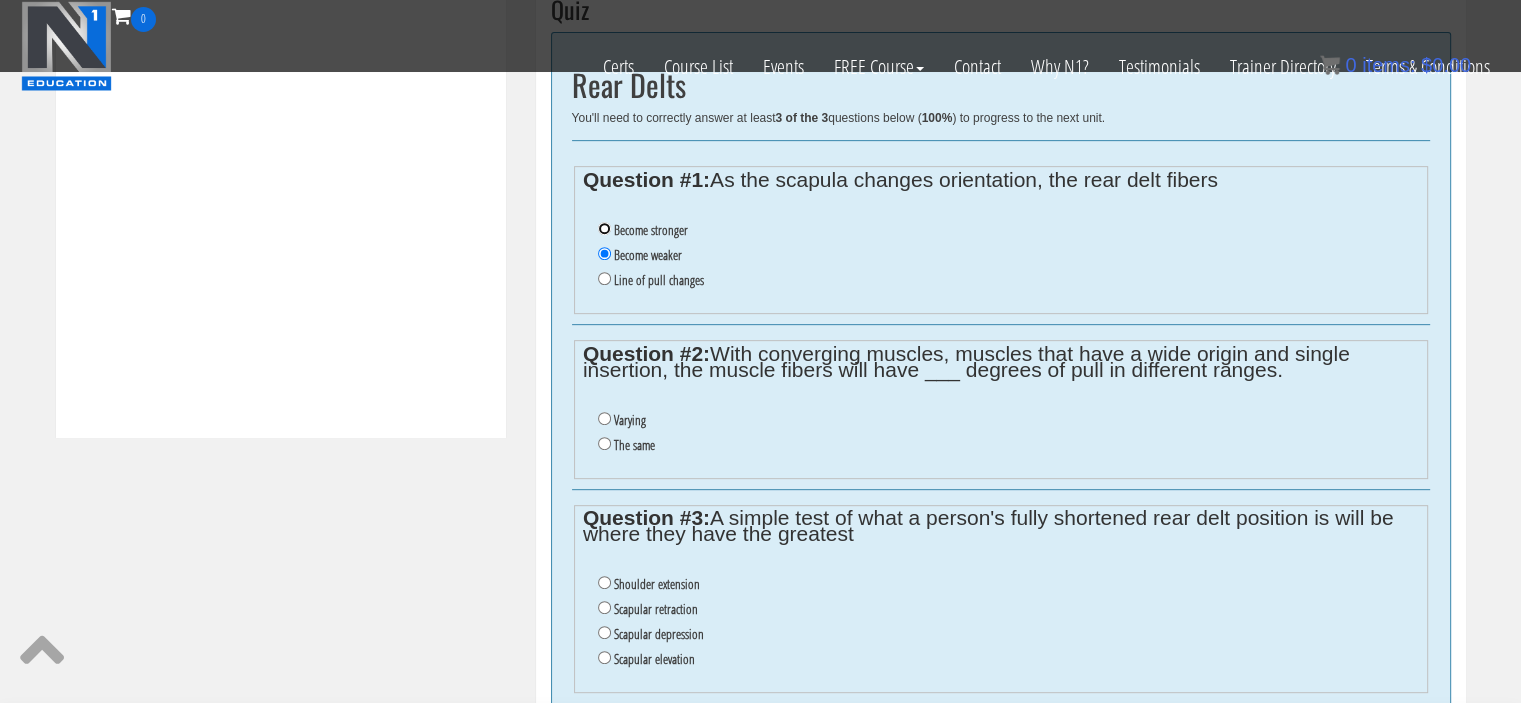 click on "Become stronger" at bounding box center (604, 228) 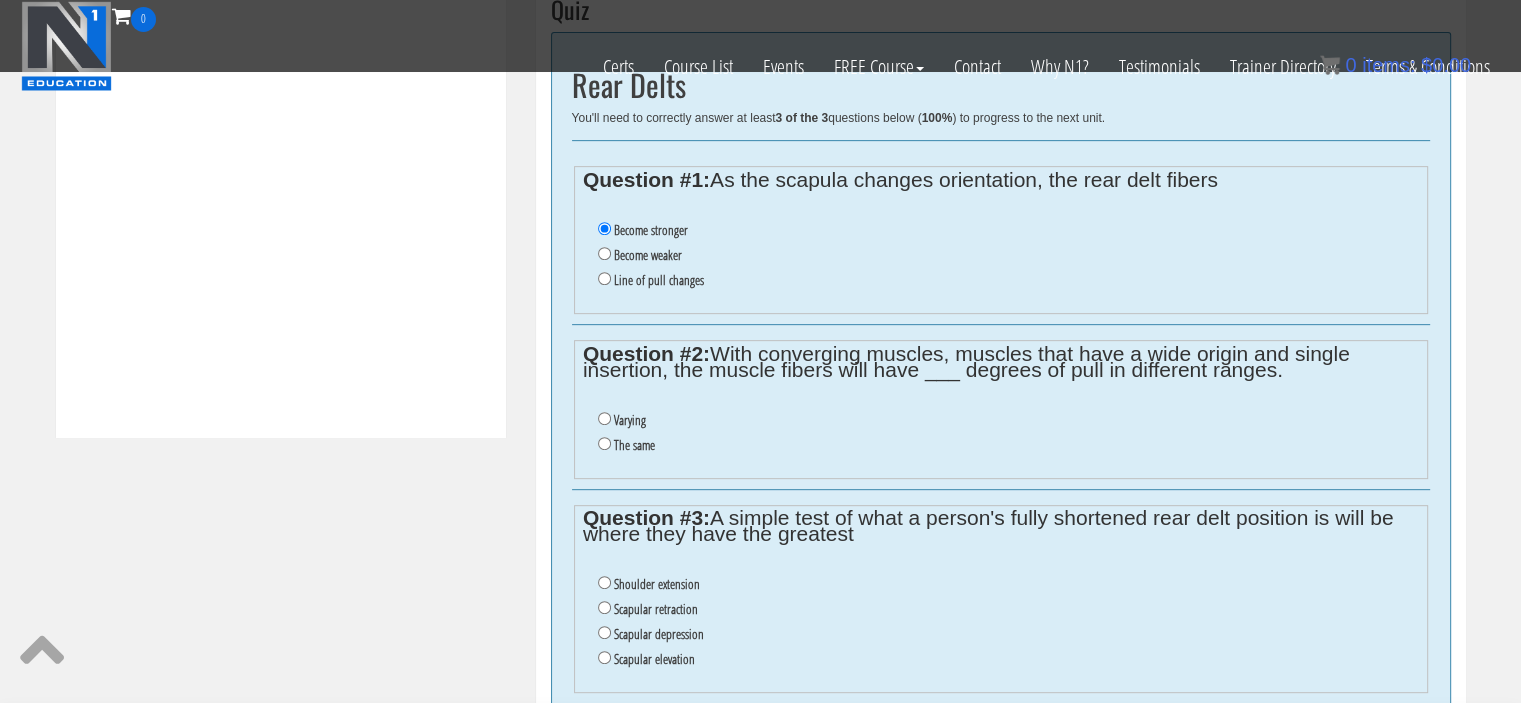 click on "Line of pull changes" at bounding box center (1008, 280) 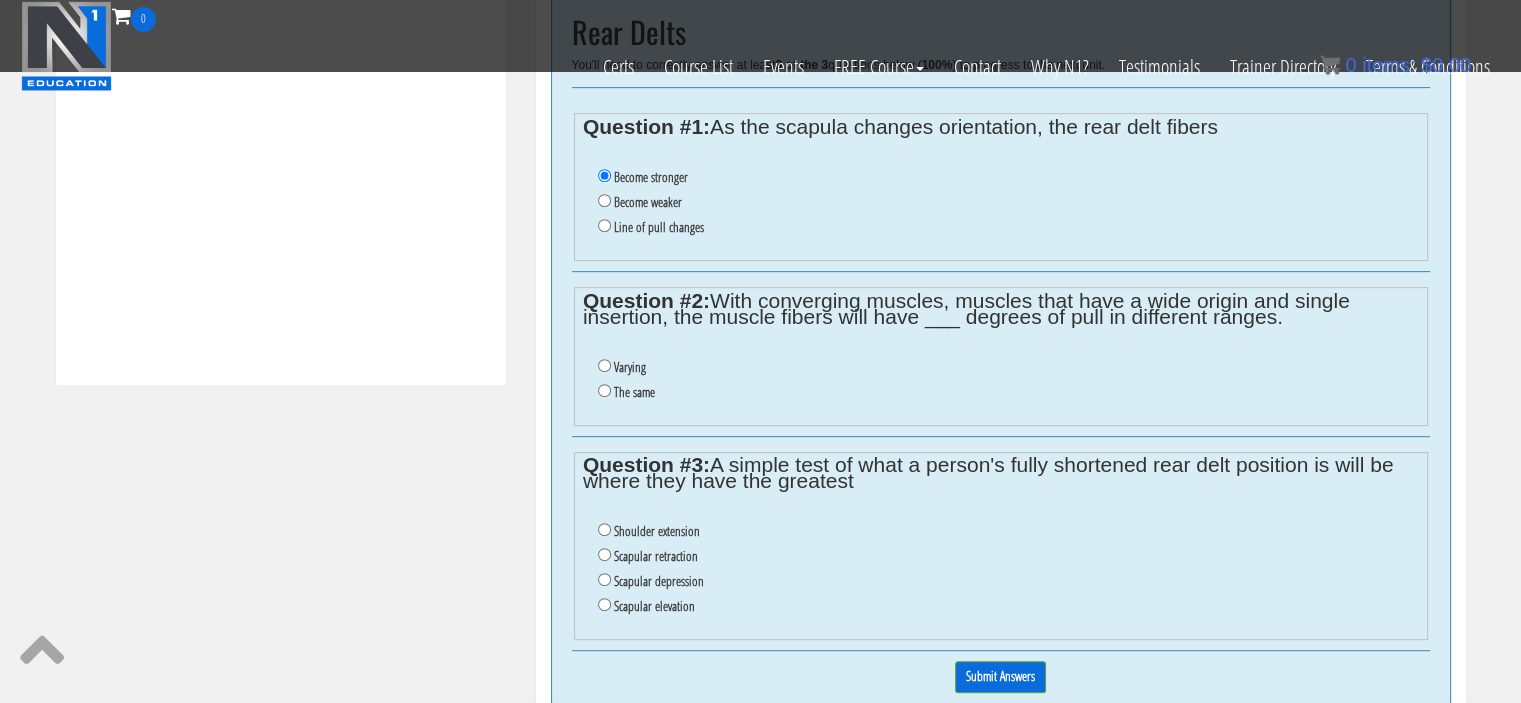 scroll, scrollTop: 882, scrollLeft: 0, axis: vertical 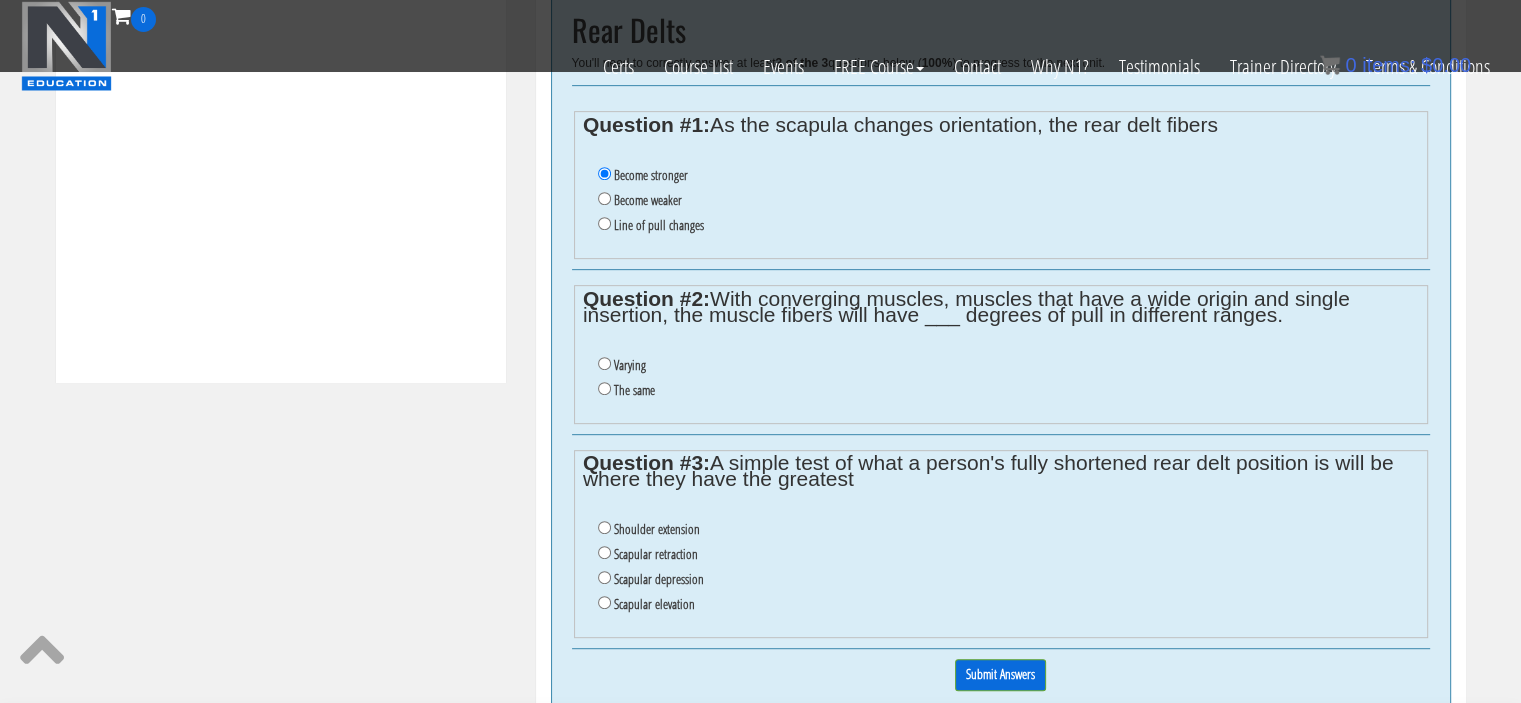 click on "The same" at bounding box center [634, 390] 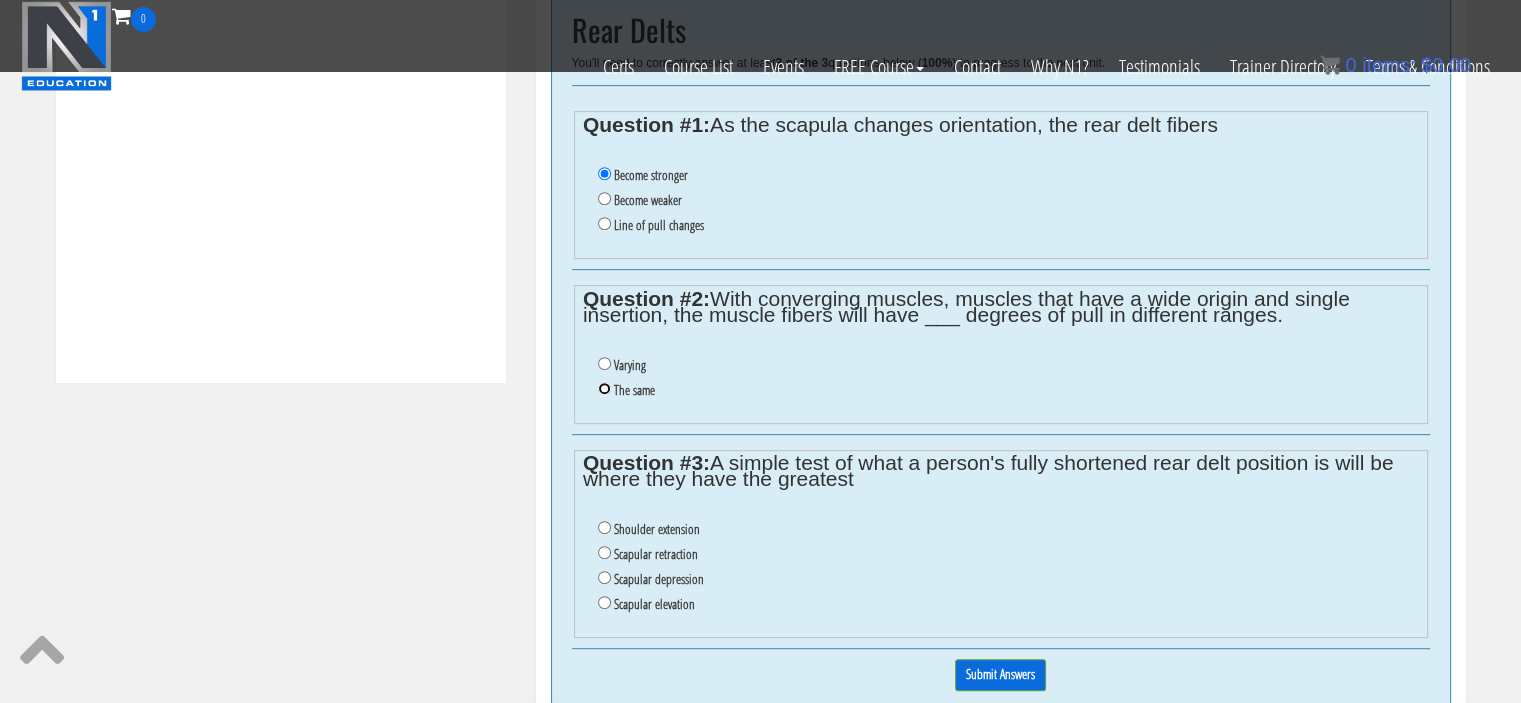 click on "The same" at bounding box center (604, 388) 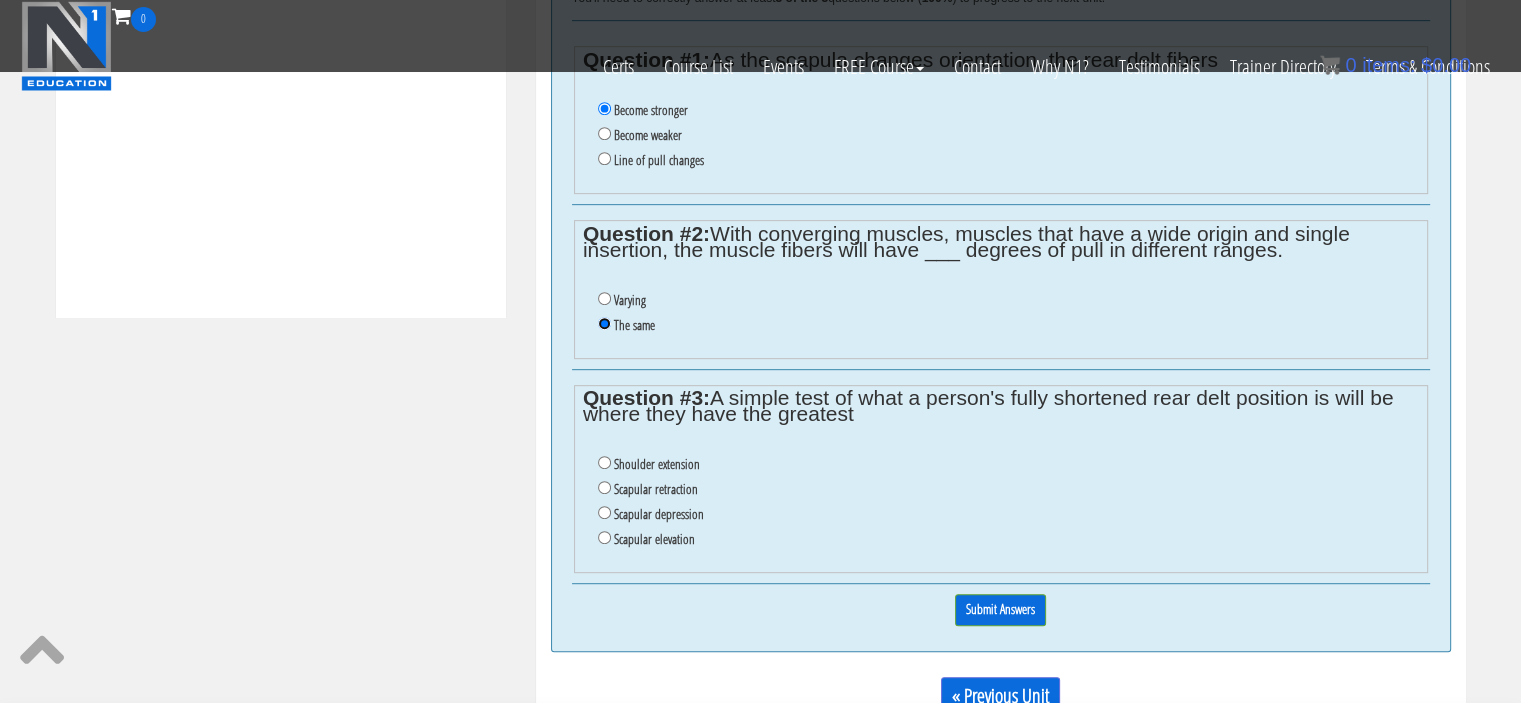 scroll, scrollTop: 946, scrollLeft: 0, axis: vertical 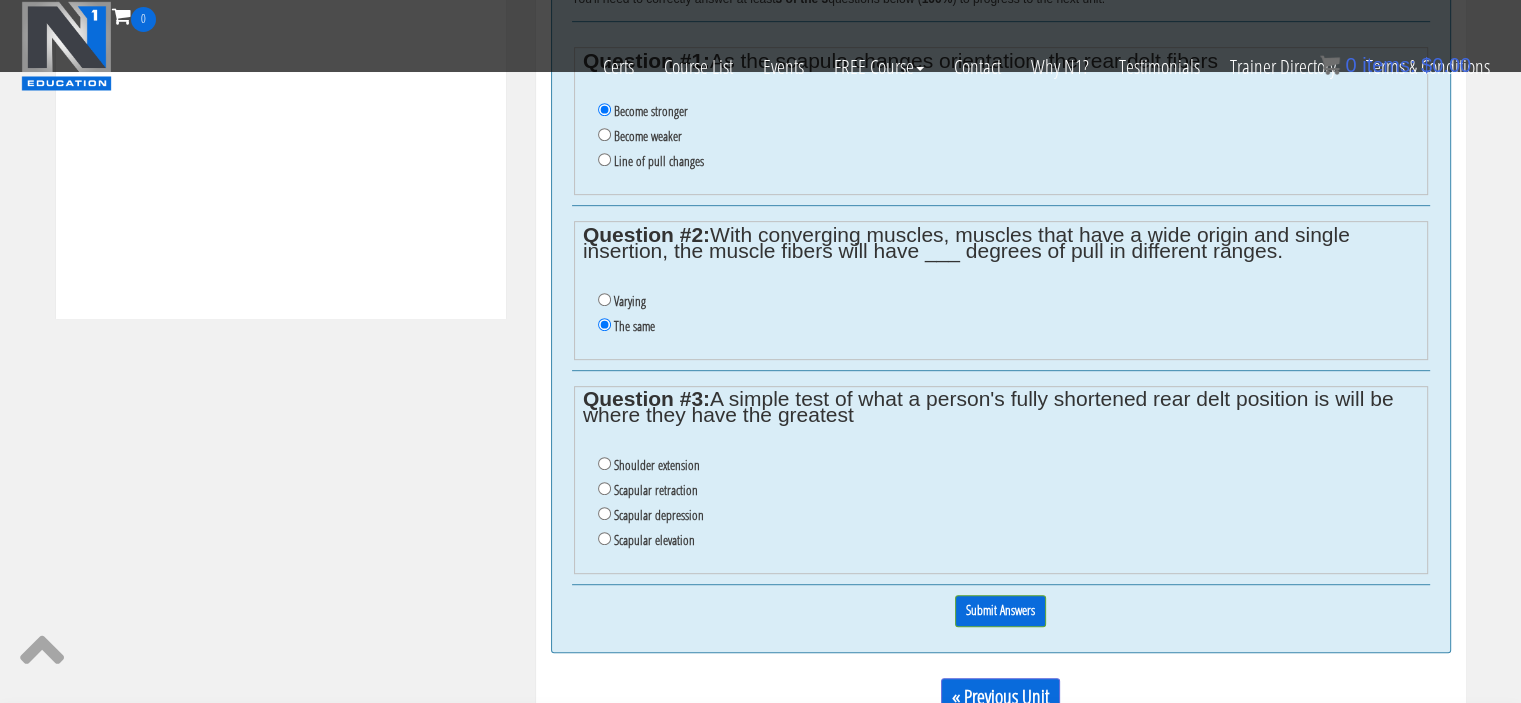 click on "Scapular retraction" at bounding box center (656, 490) 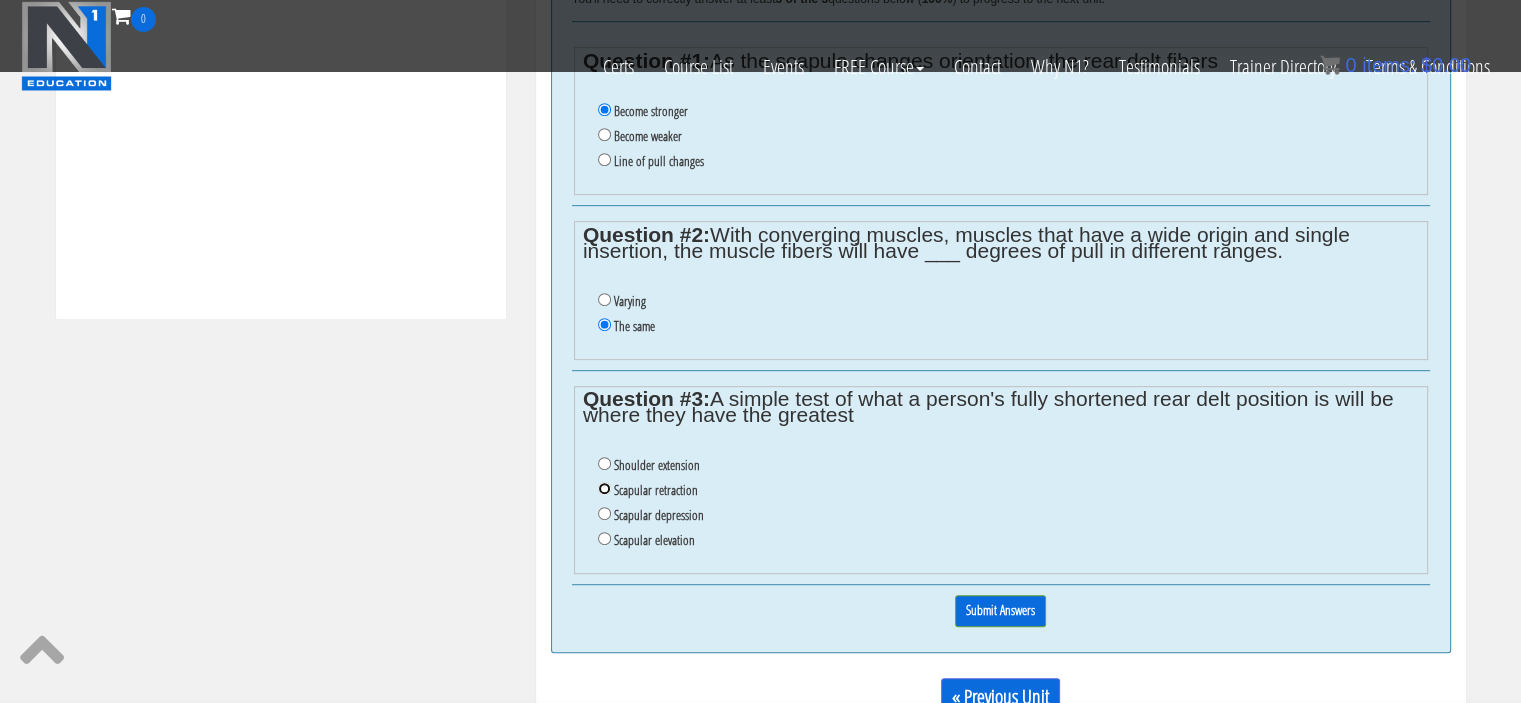 click on "Scapular retraction" at bounding box center (604, 488) 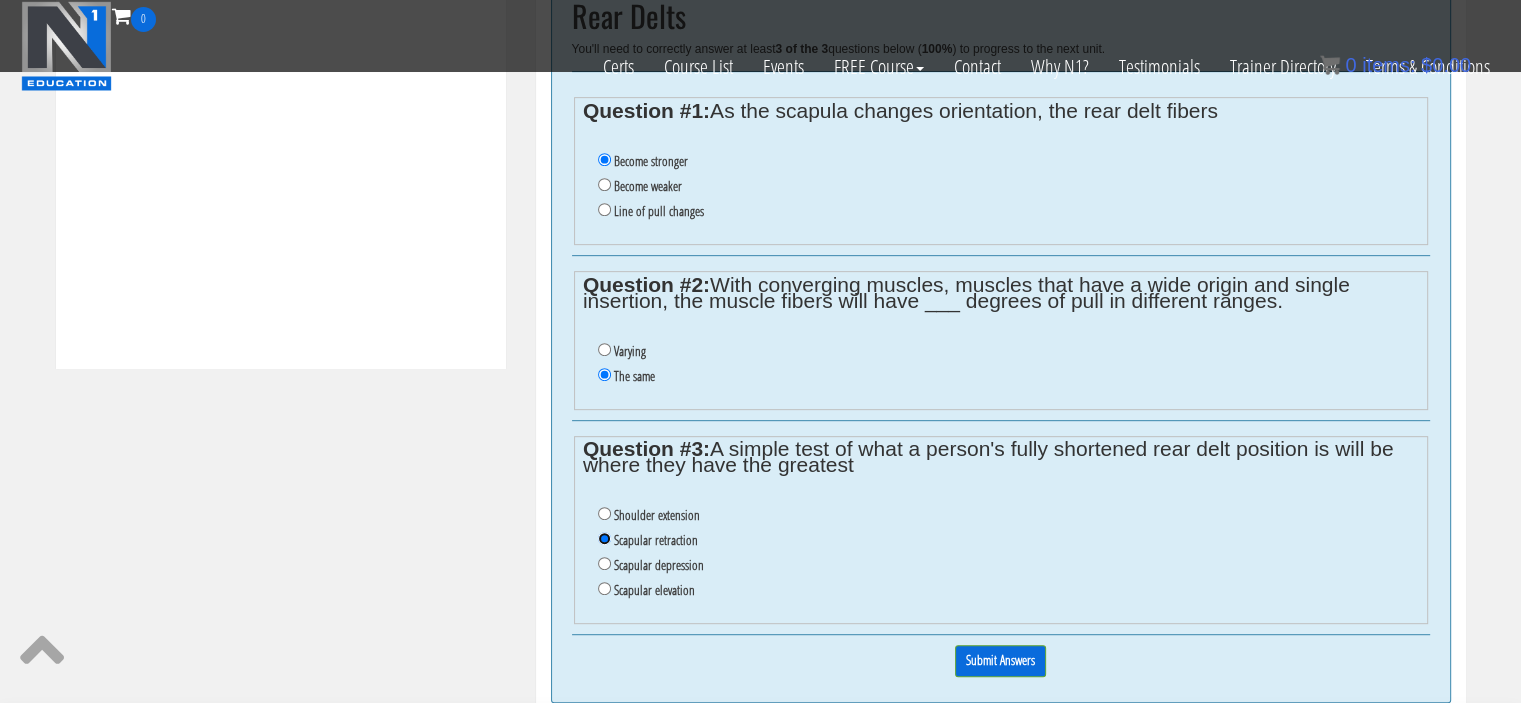 scroll, scrollTop: 896, scrollLeft: 0, axis: vertical 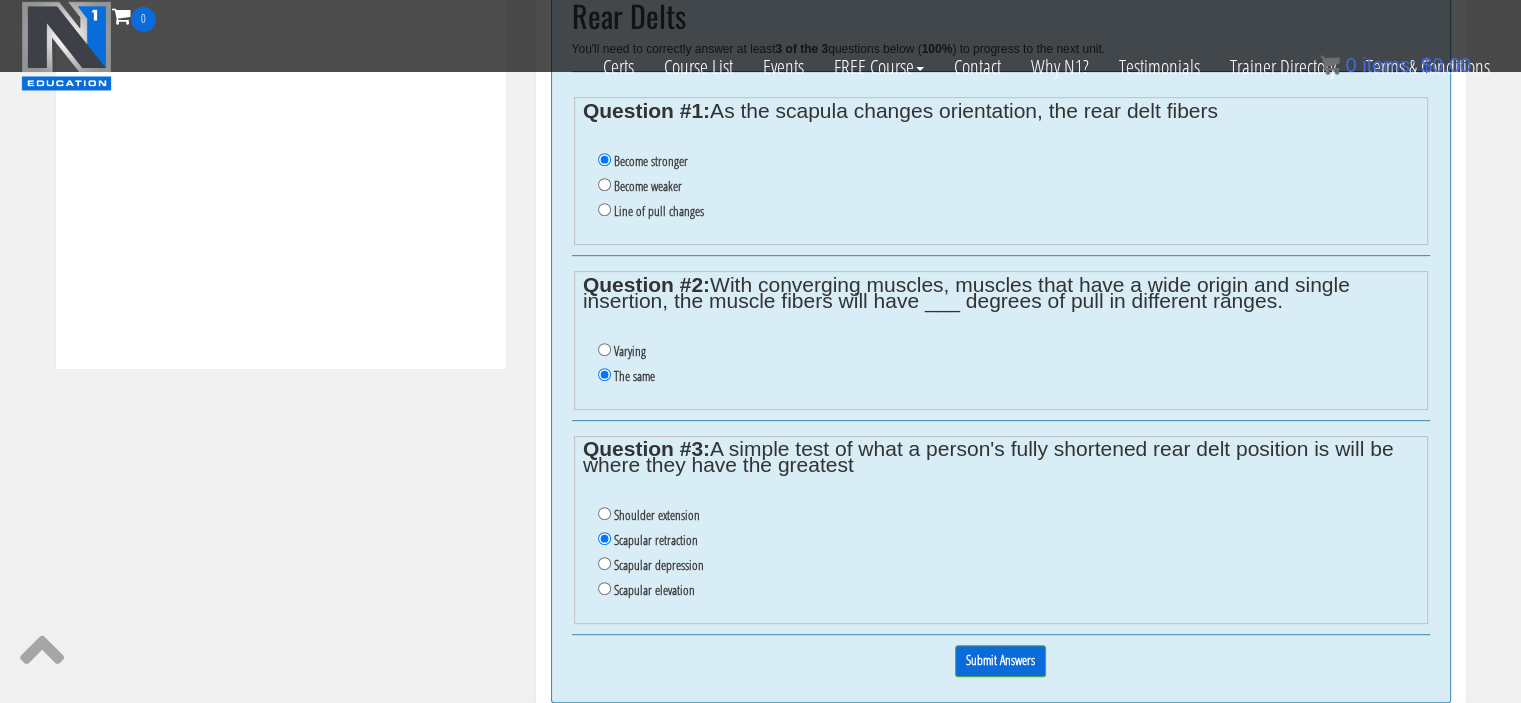 click on "0%
Submit Answers" at bounding box center (1001, 660) 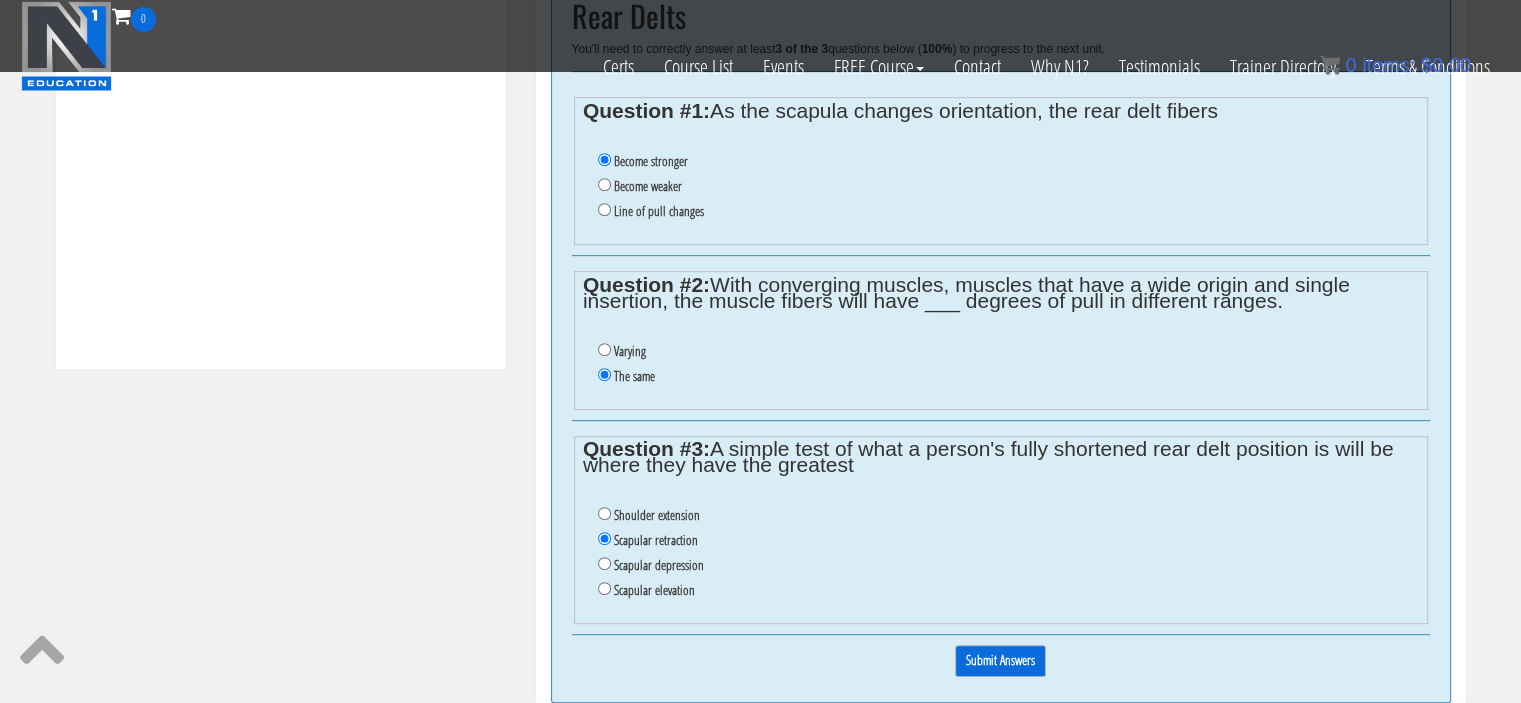 click on "Submit Answers" at bounding box center (1000, 660) 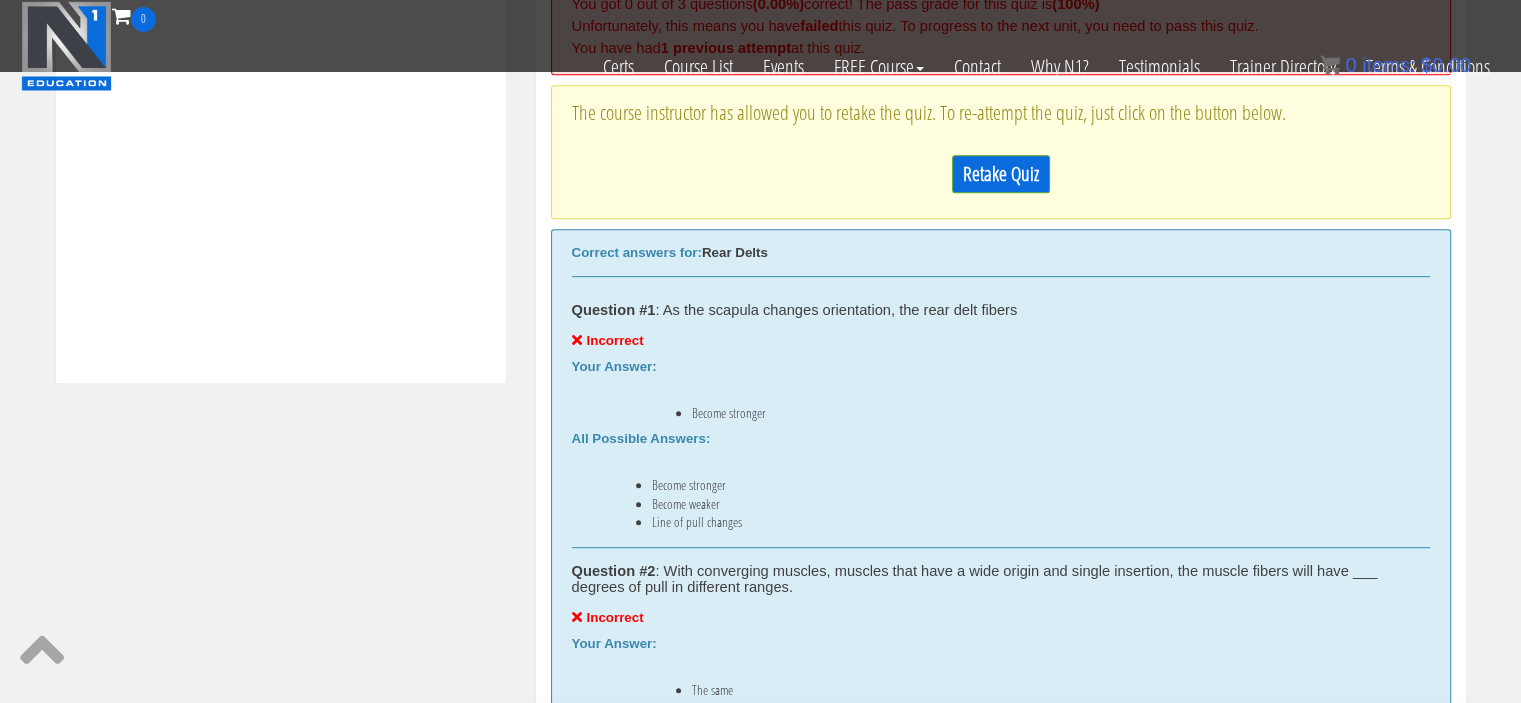 scroll, scrollTop: 881, scrollLeft: 0, axis: vertical 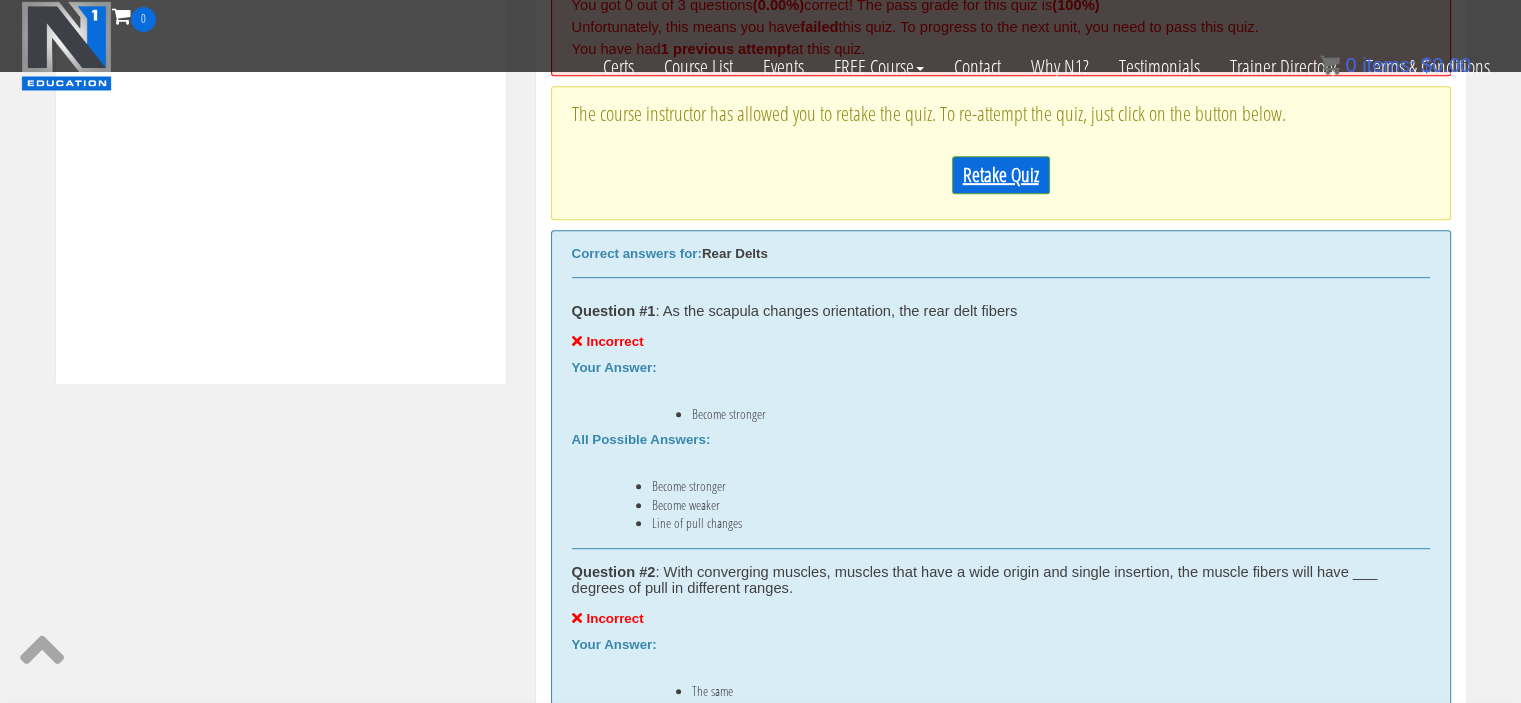 click on "Retake Quiz" at bounding box center (1001, 175) 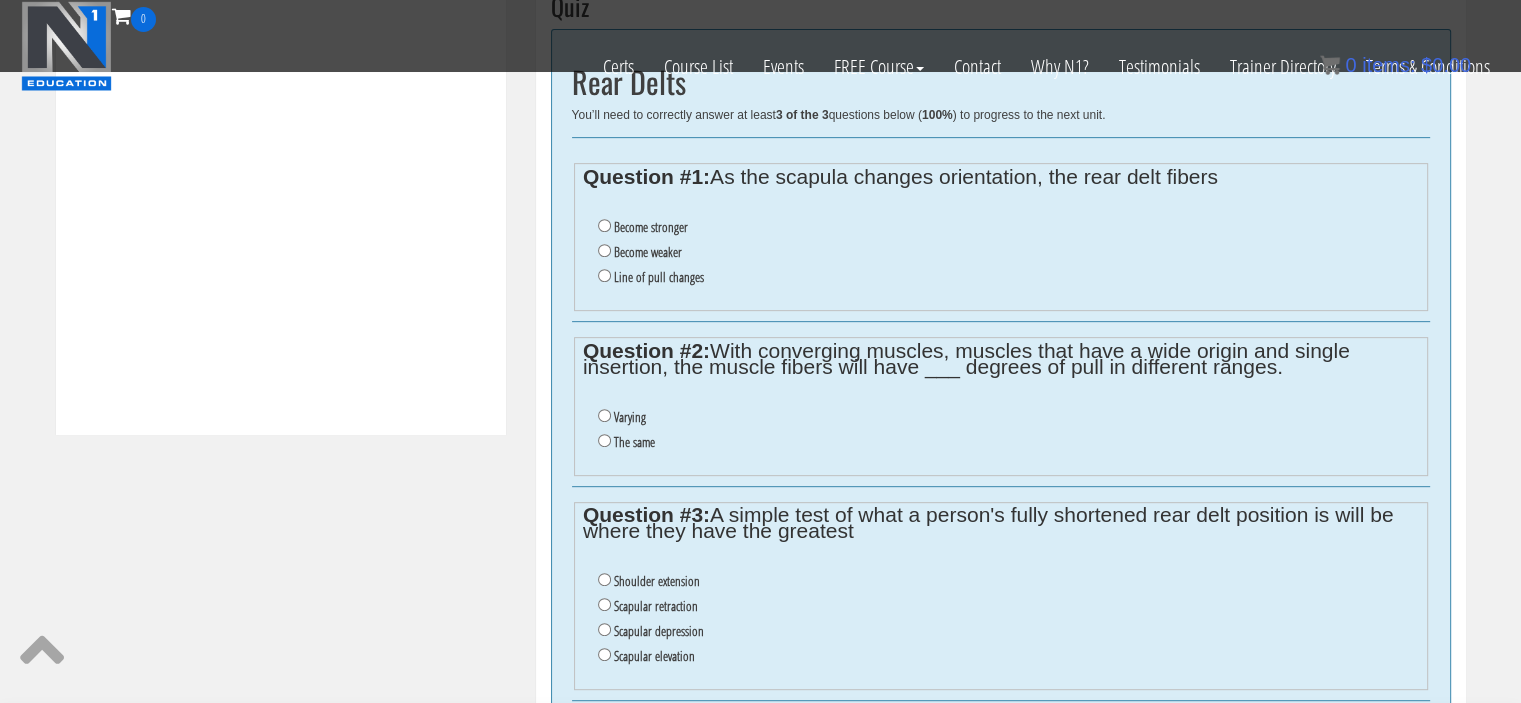 scroll, scrollTop: 828, scrollLeft: 0, axis: vertical 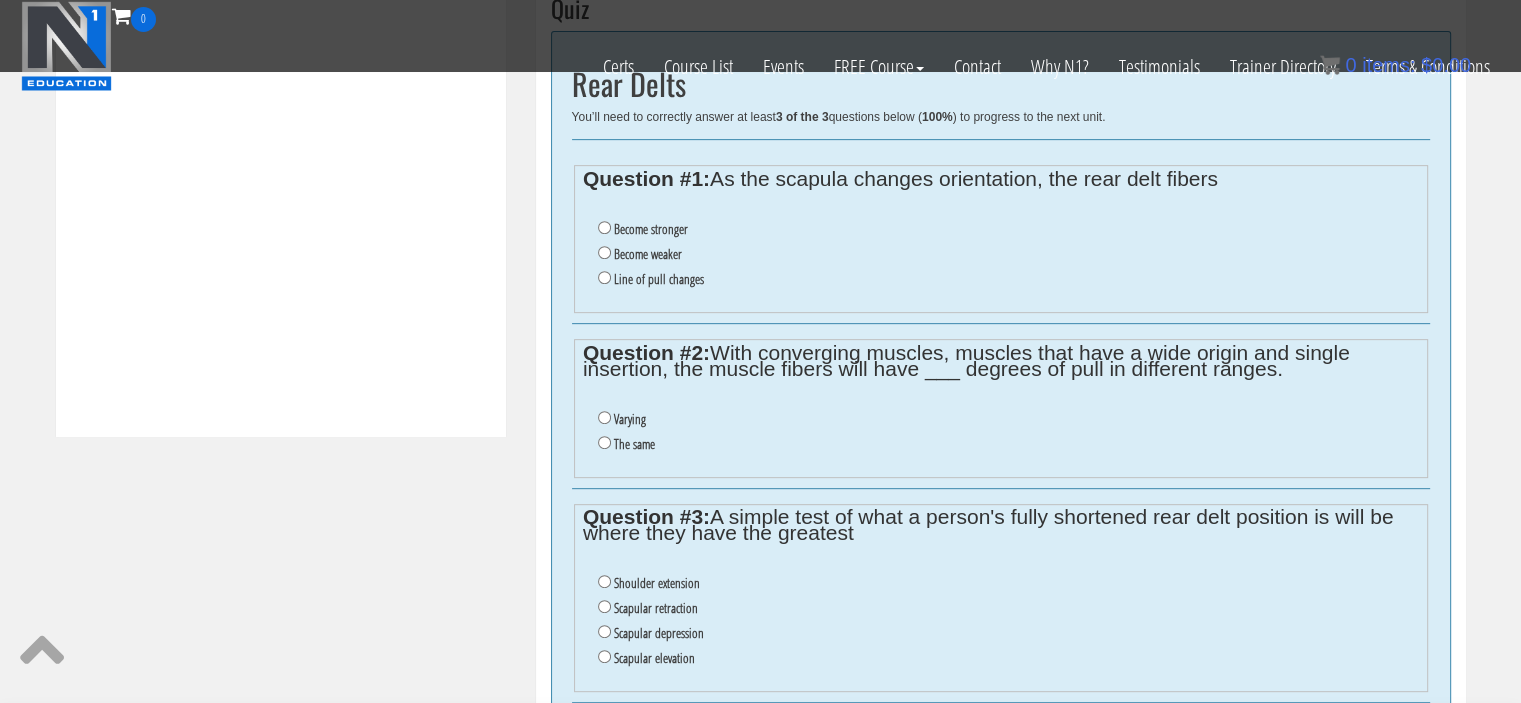 click on "Line of pull changes" at bounding box center (659, 279) 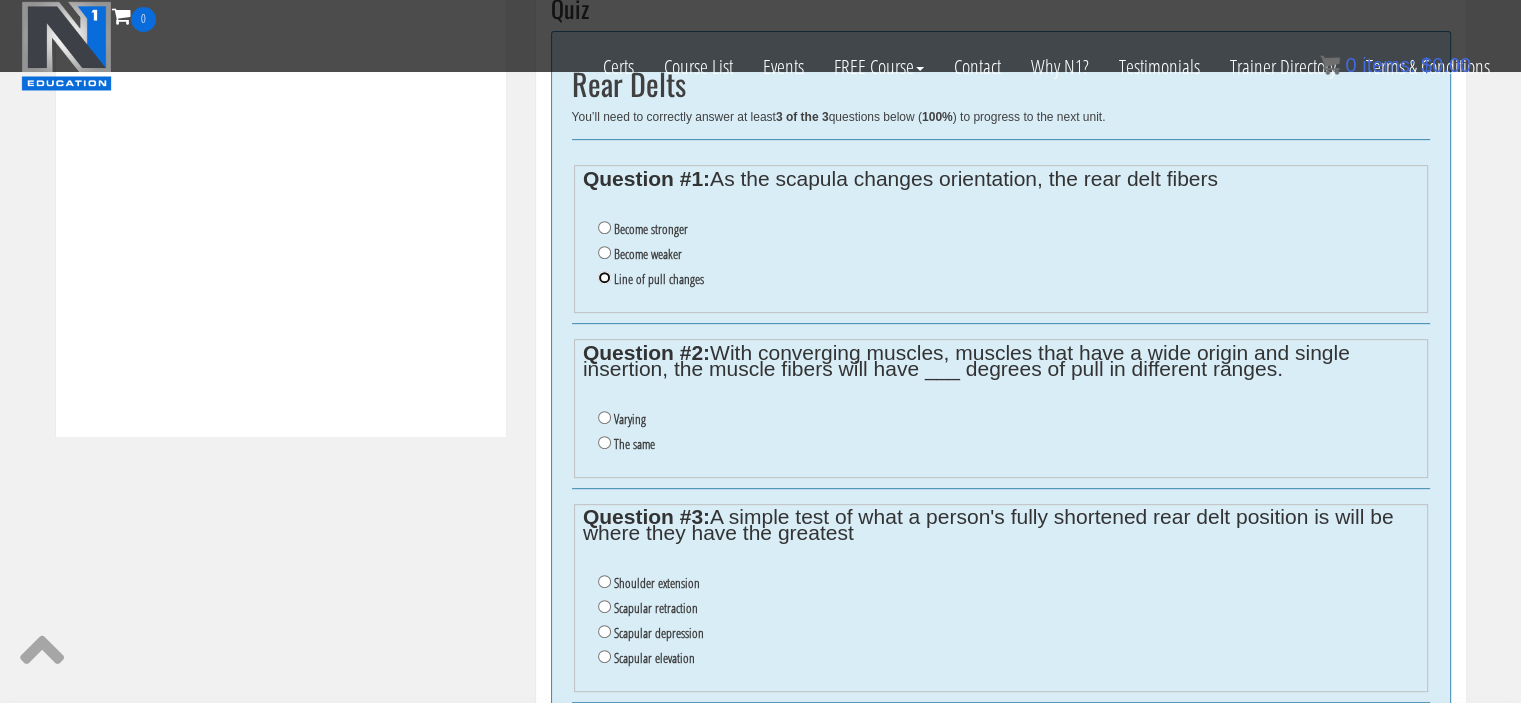 click on "Line of pull changes" at bounding box center (604, 277) 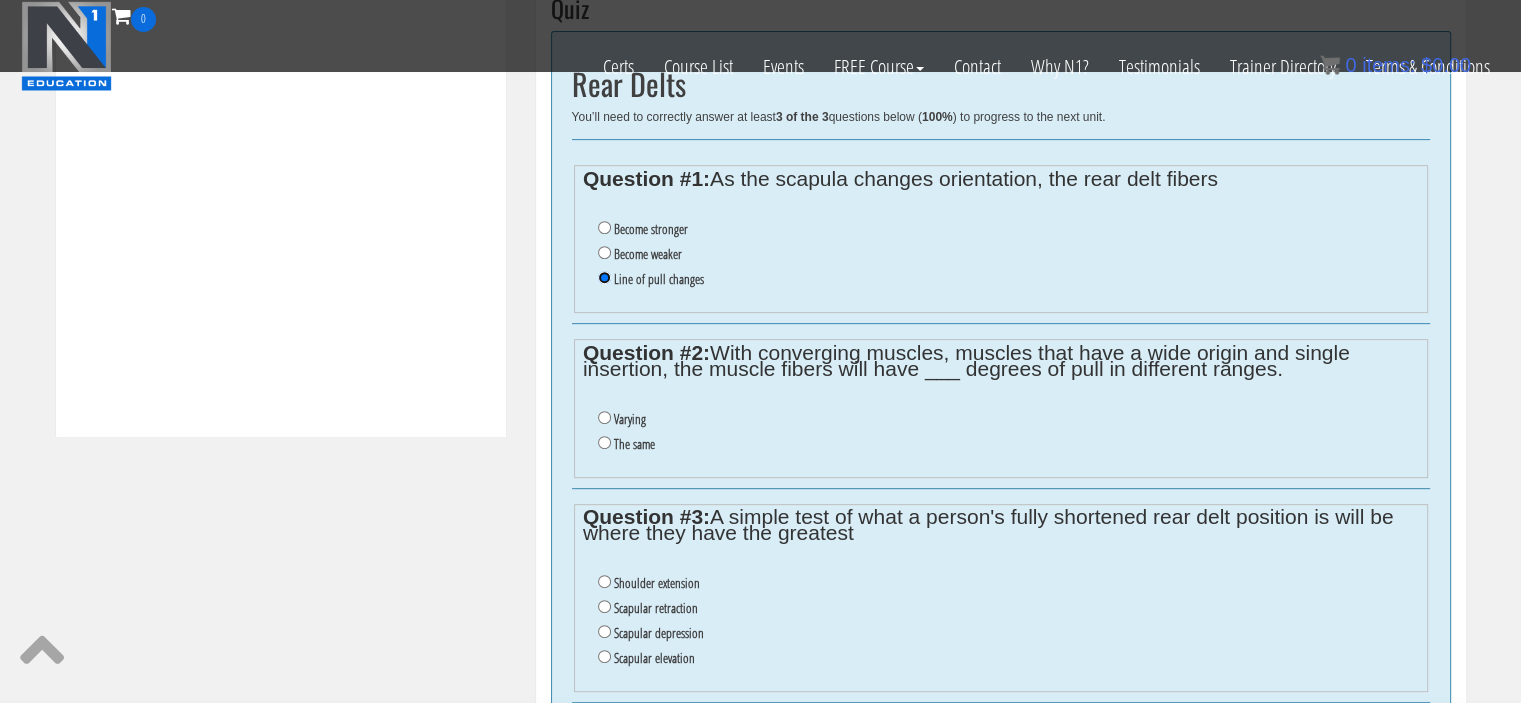 scroll, scrollTop: 876, scrollLeft: 0, axis: vertical 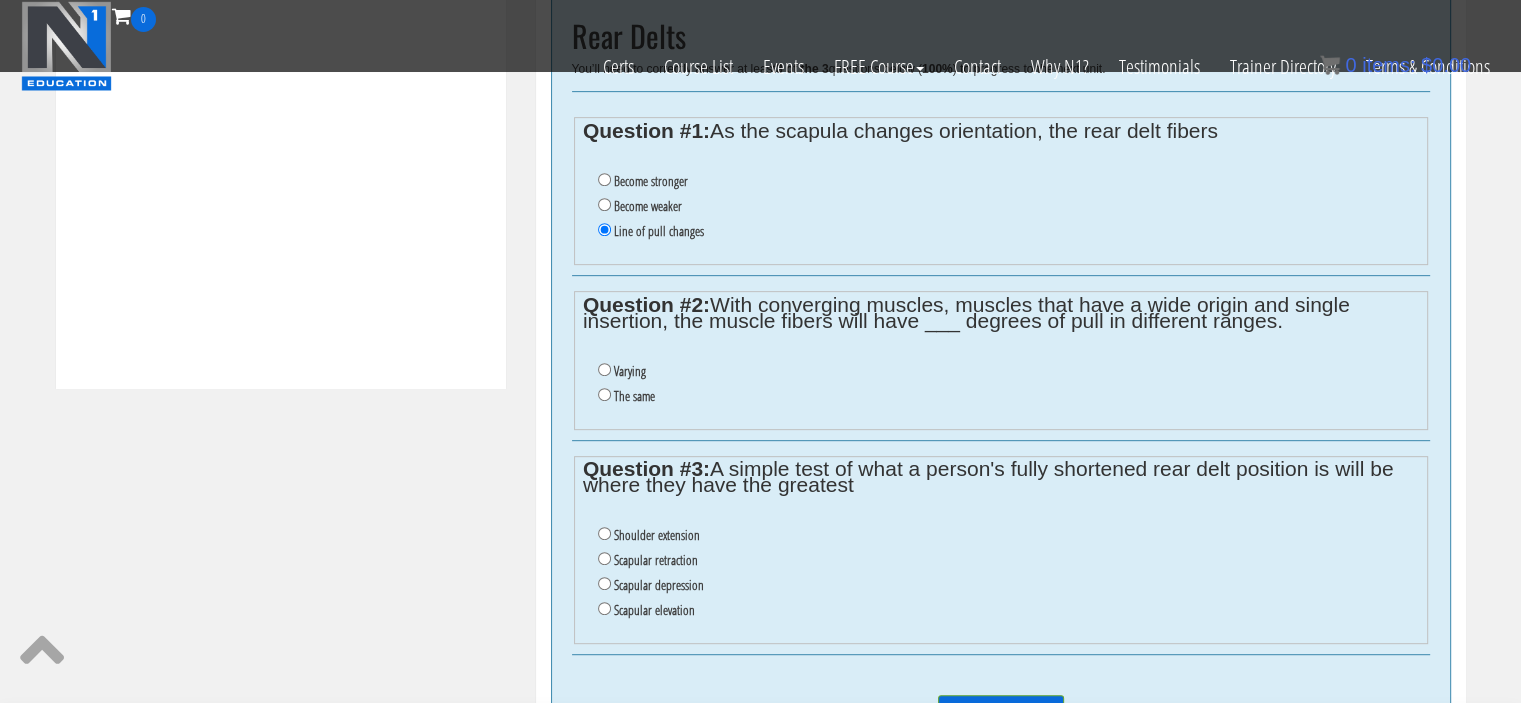click on "Varying" at bounding box center [630, 371] 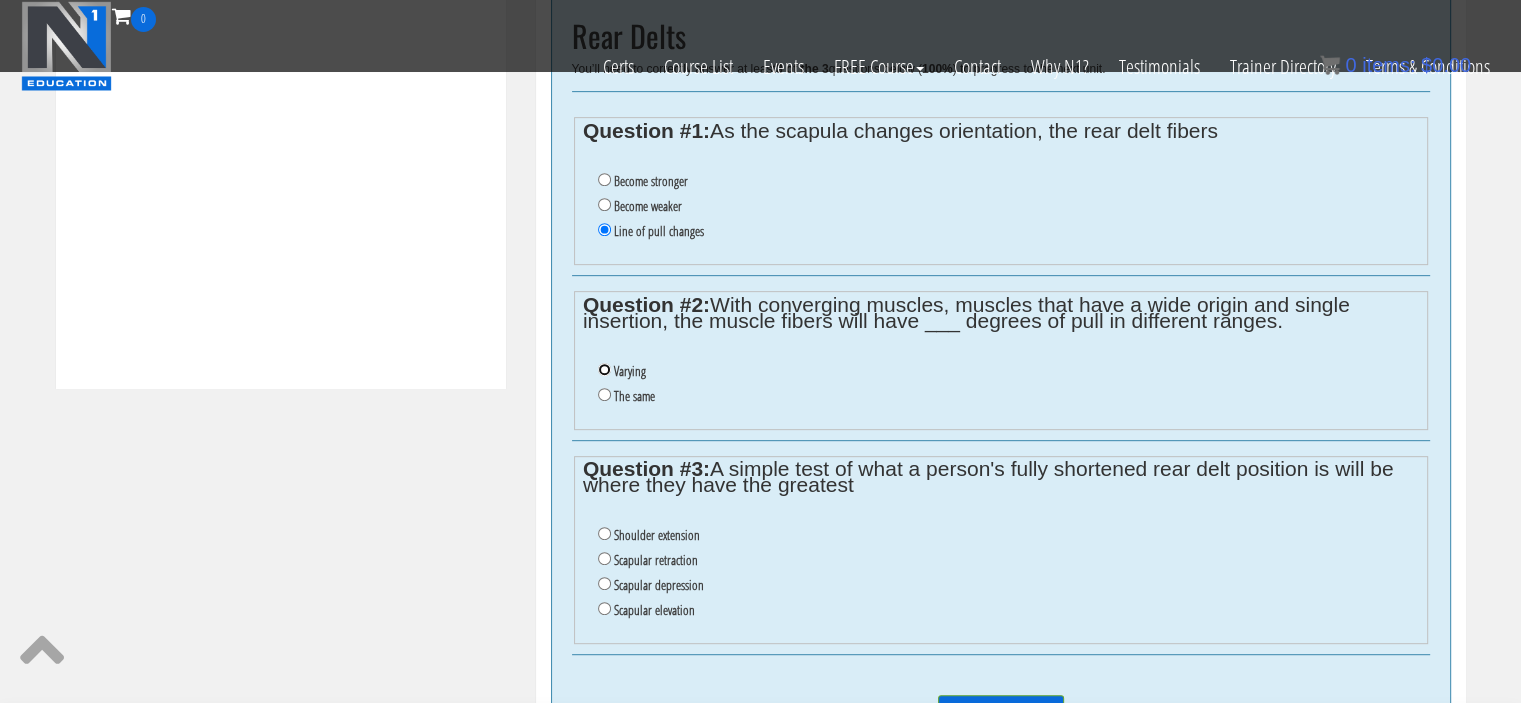 click on "Varying" at bounding box center [604, 369] 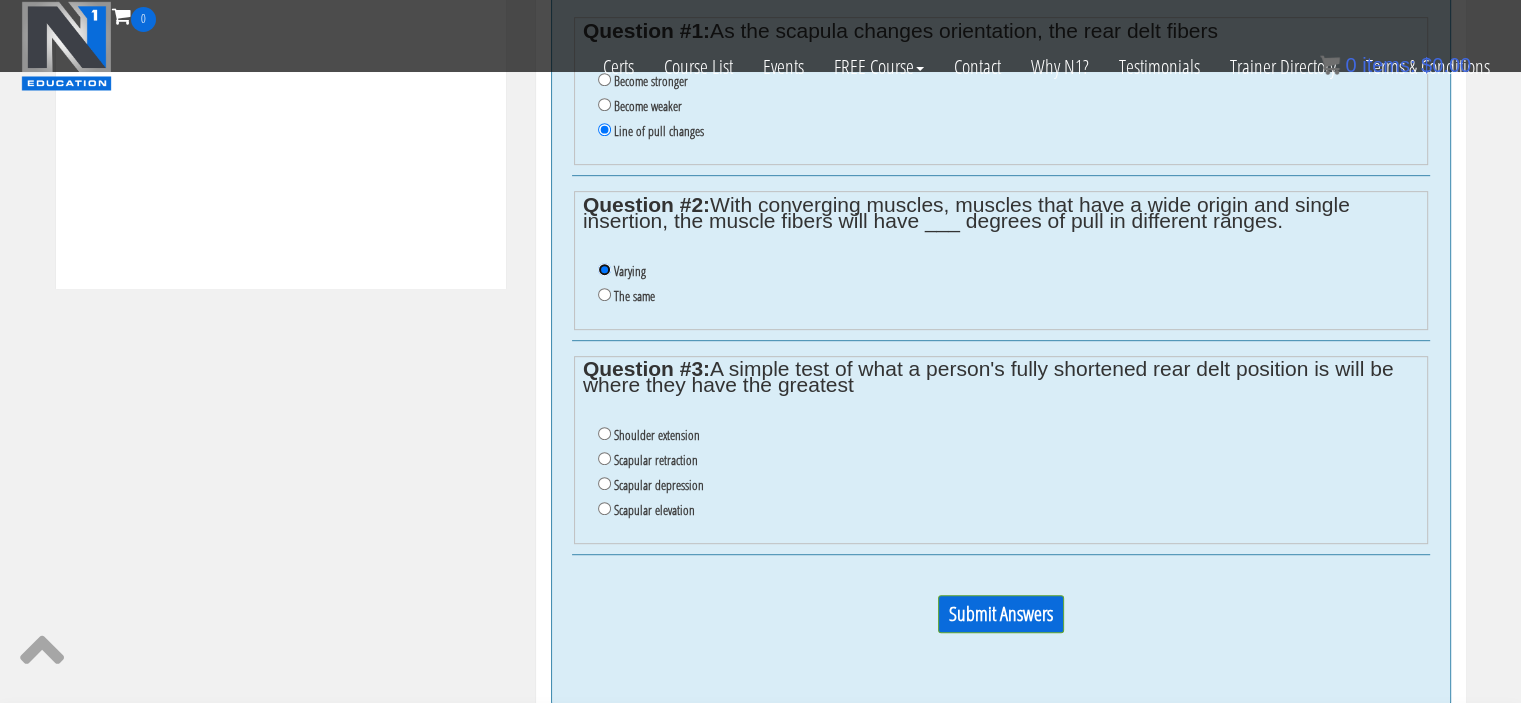 scroll, scrollTop: 980, scrollLeft: 0, axis: vertical 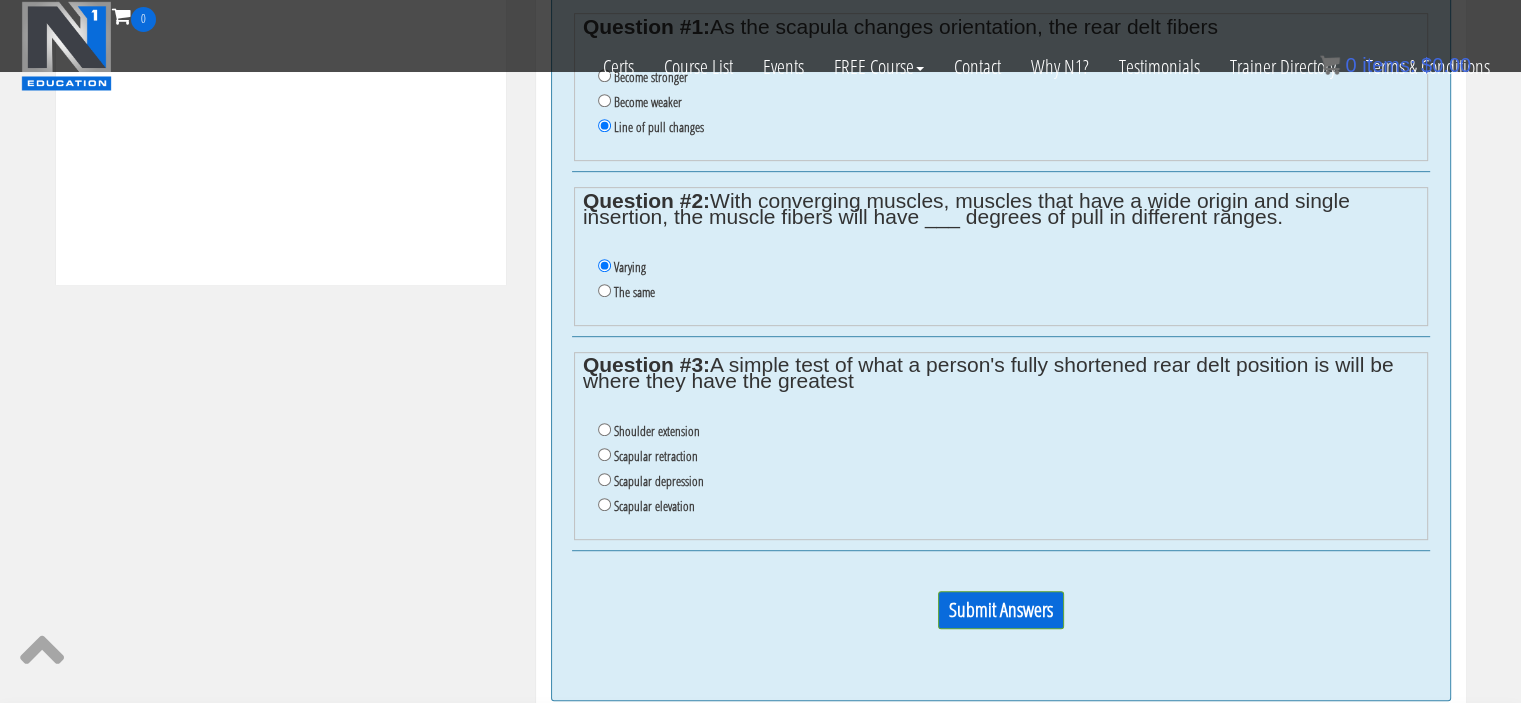click on "Shoulder extension" at bounding box center (657, 431) 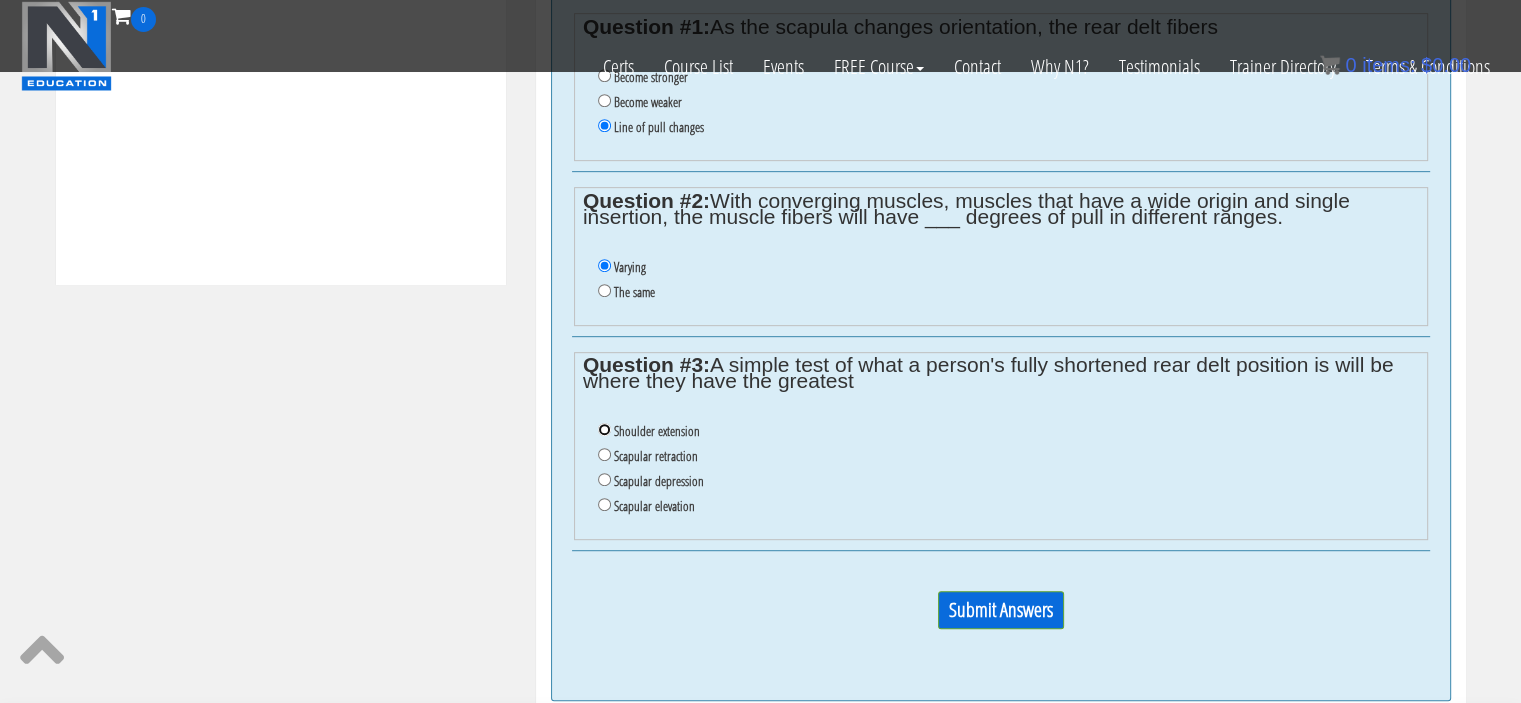click on "Shoulder extension" at bounding box center [604, 429] 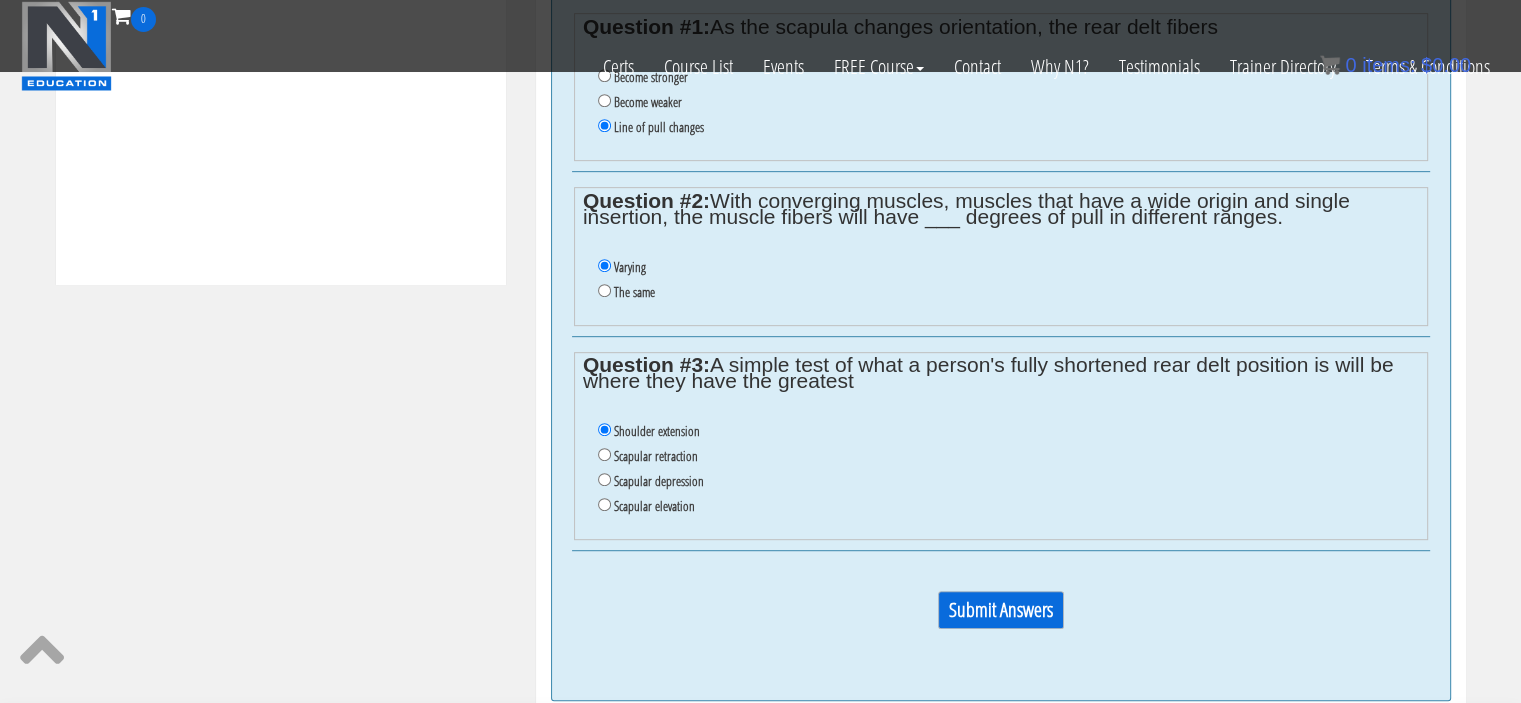 click on "Submit Answers" at bounding box center [1001, 610] 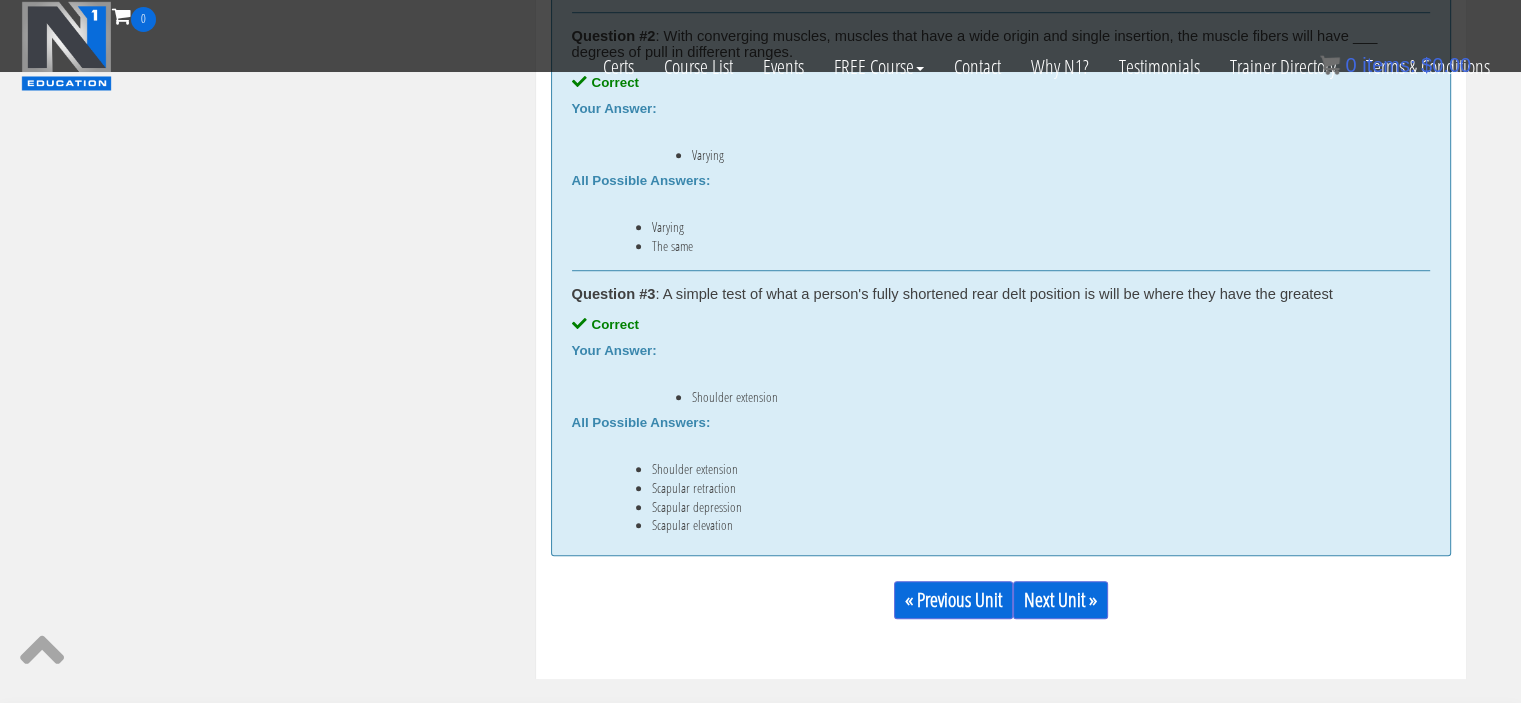 scroll, scrollTop: 1337, scrollLeft: 0, axis: vertical 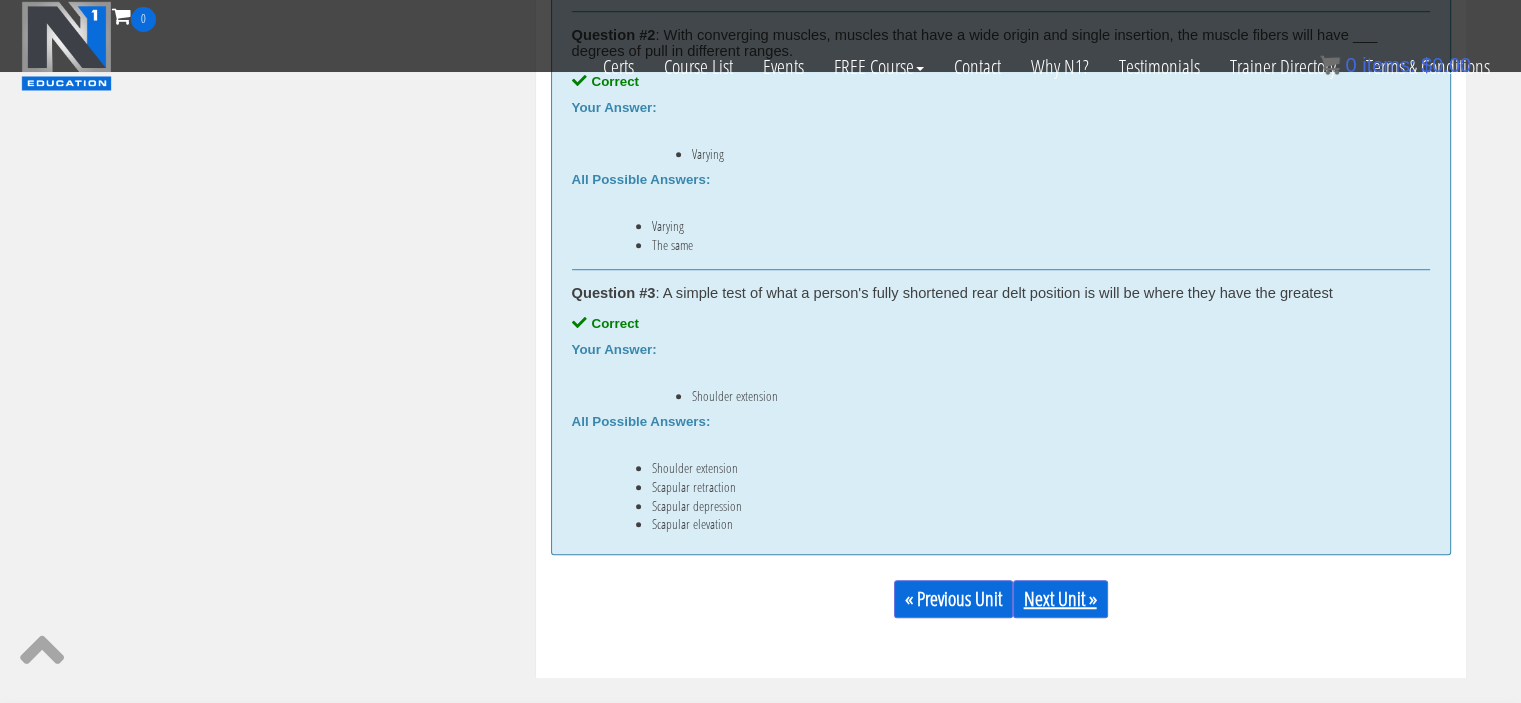 click on "Next Unit »" at bounding box center (1060, 599) 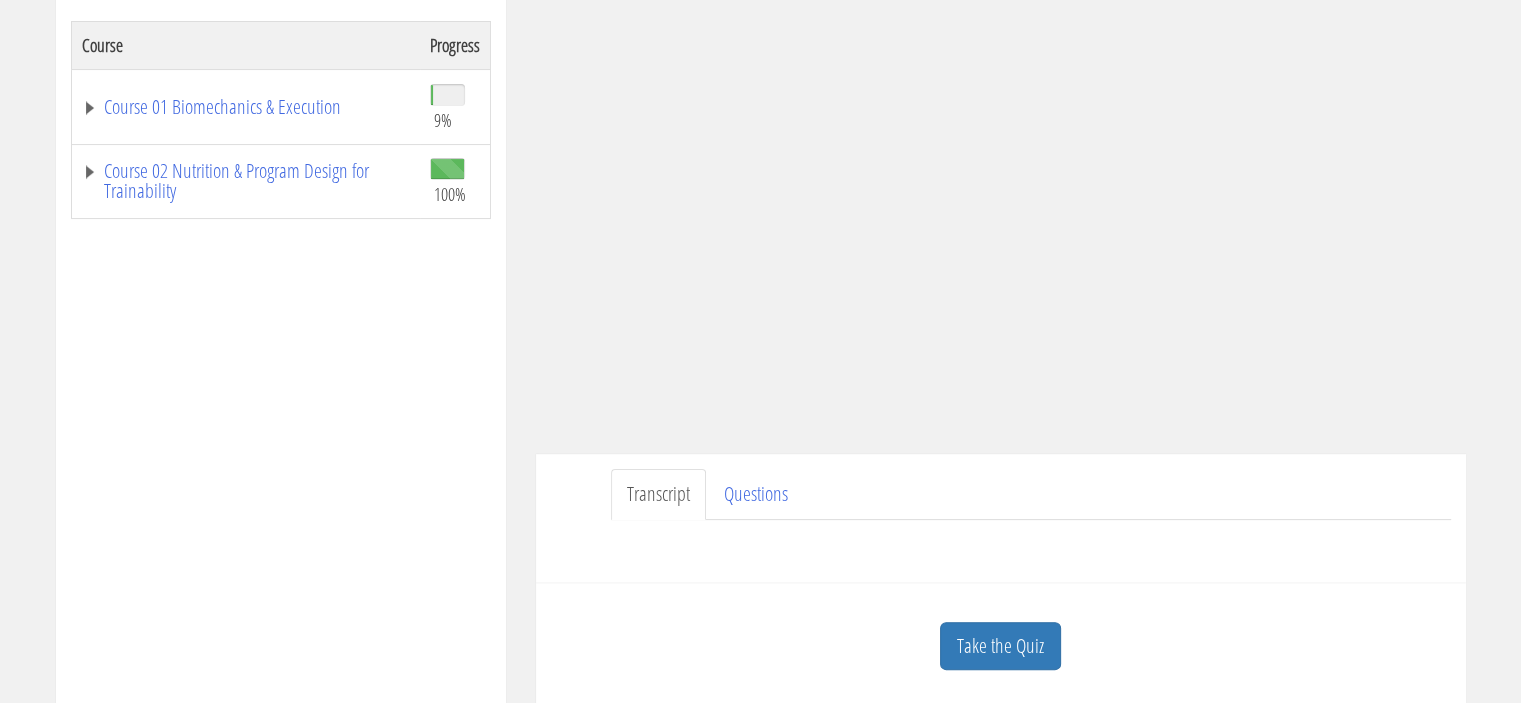 scroll, scrollTop: 344, scrollLeft: 0, axis: vertical 